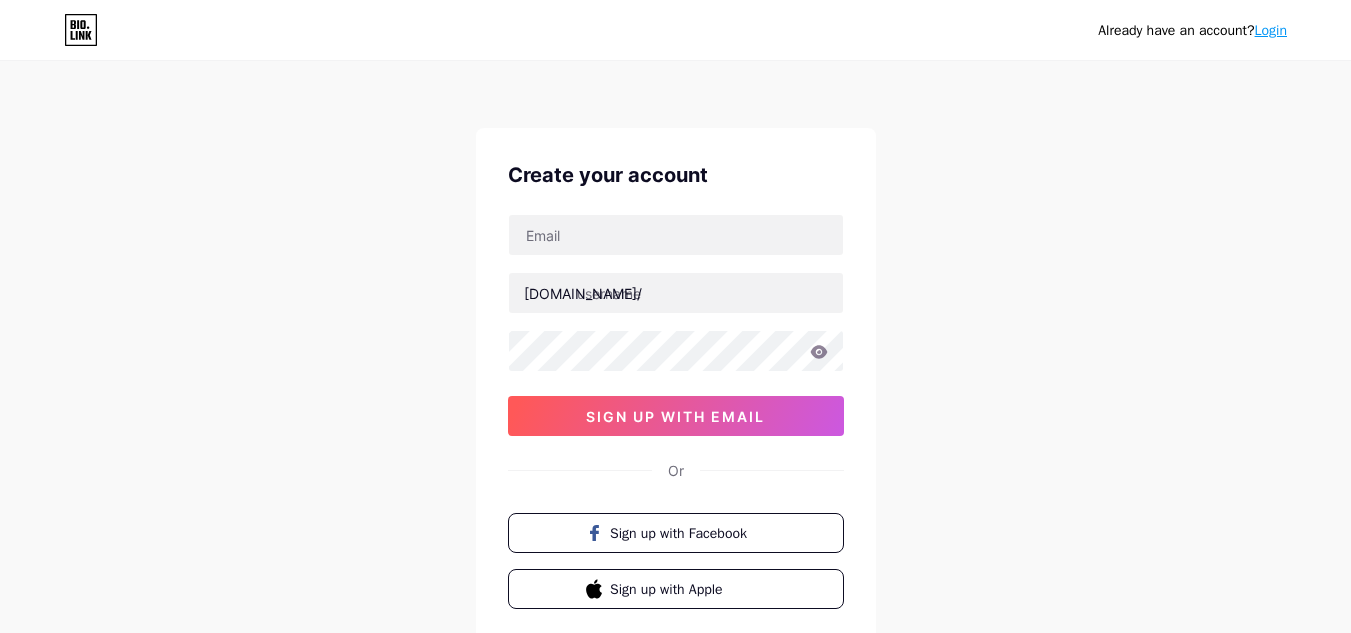 scroll, scrollTop: 0, scrollLeft: 0, axis: both 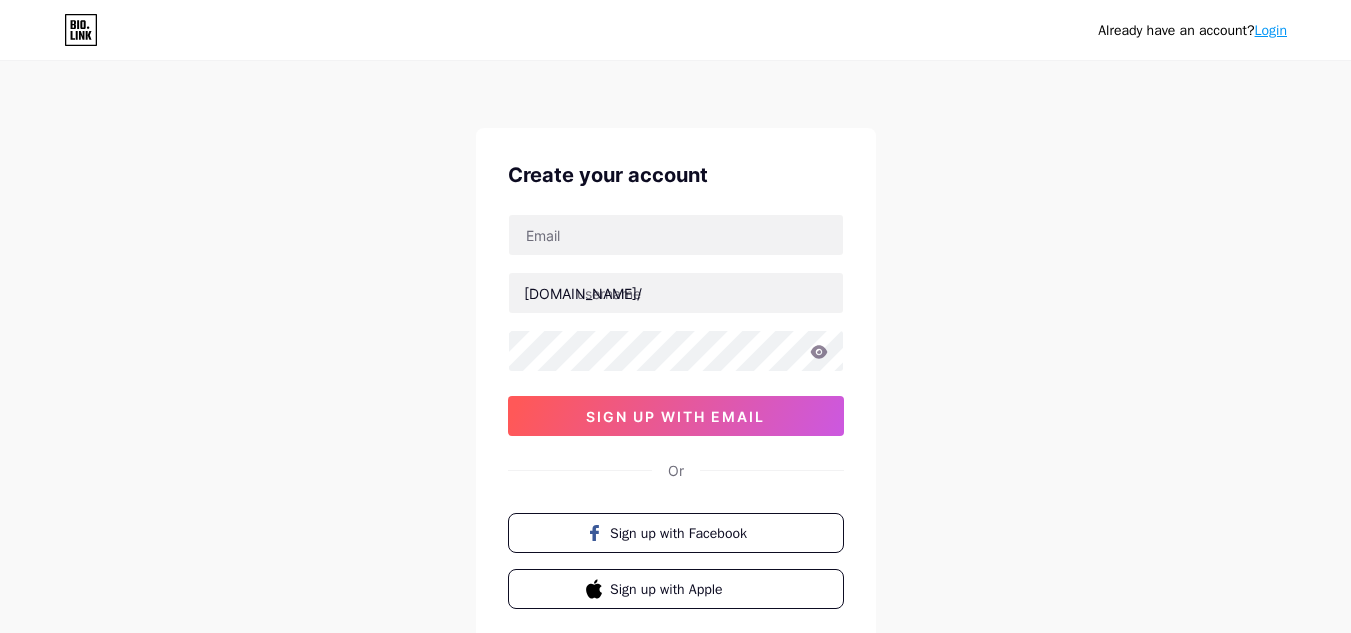 type on "[EMAIL_ADDRESS][DOMAIN_NAME]" 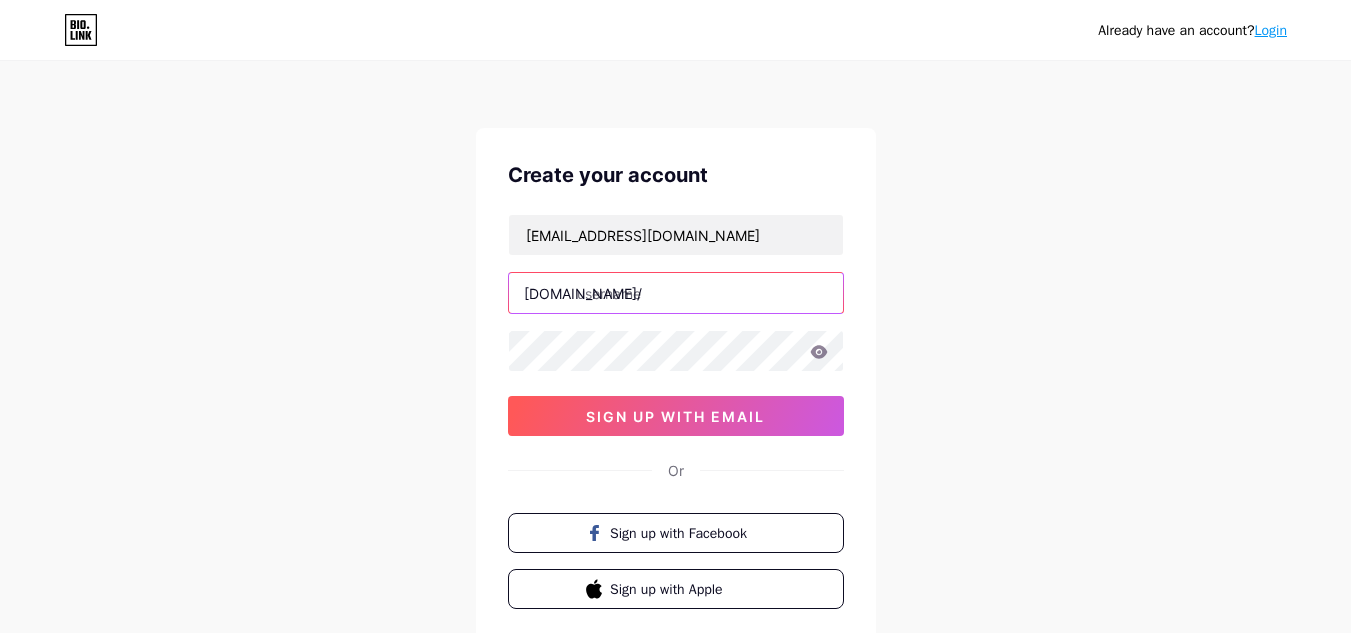 click at bounding box center (676, 293) 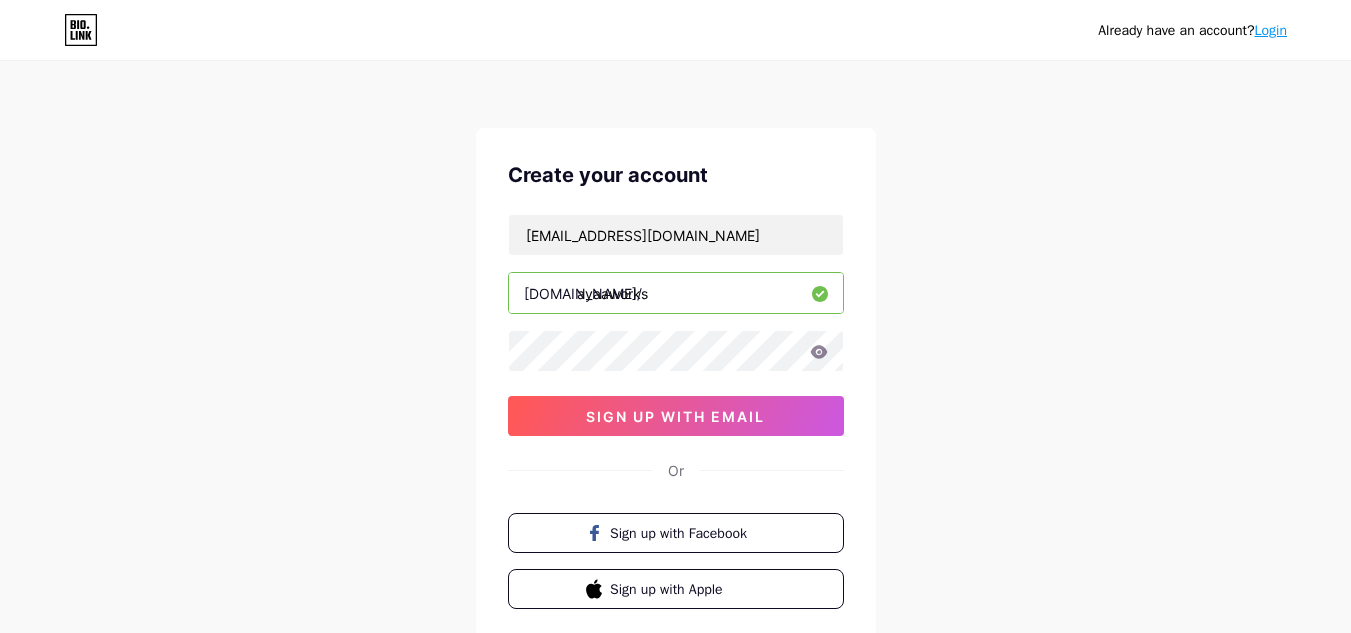 type on "ayaaworks" 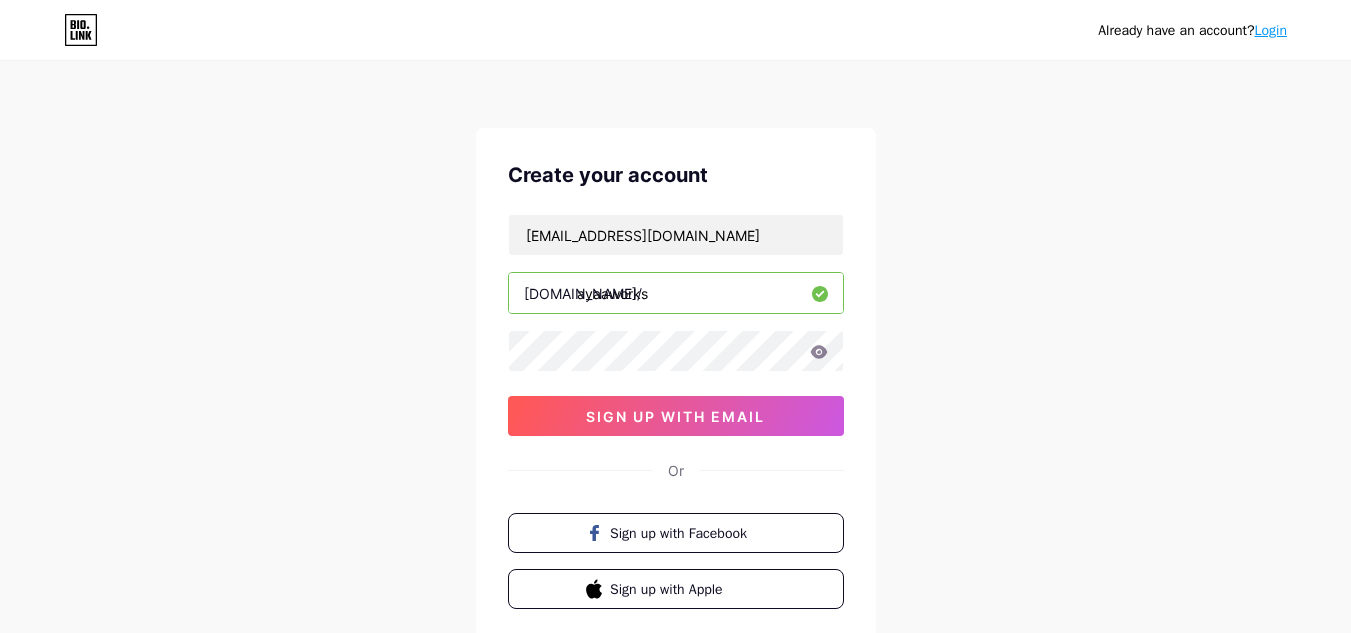 click 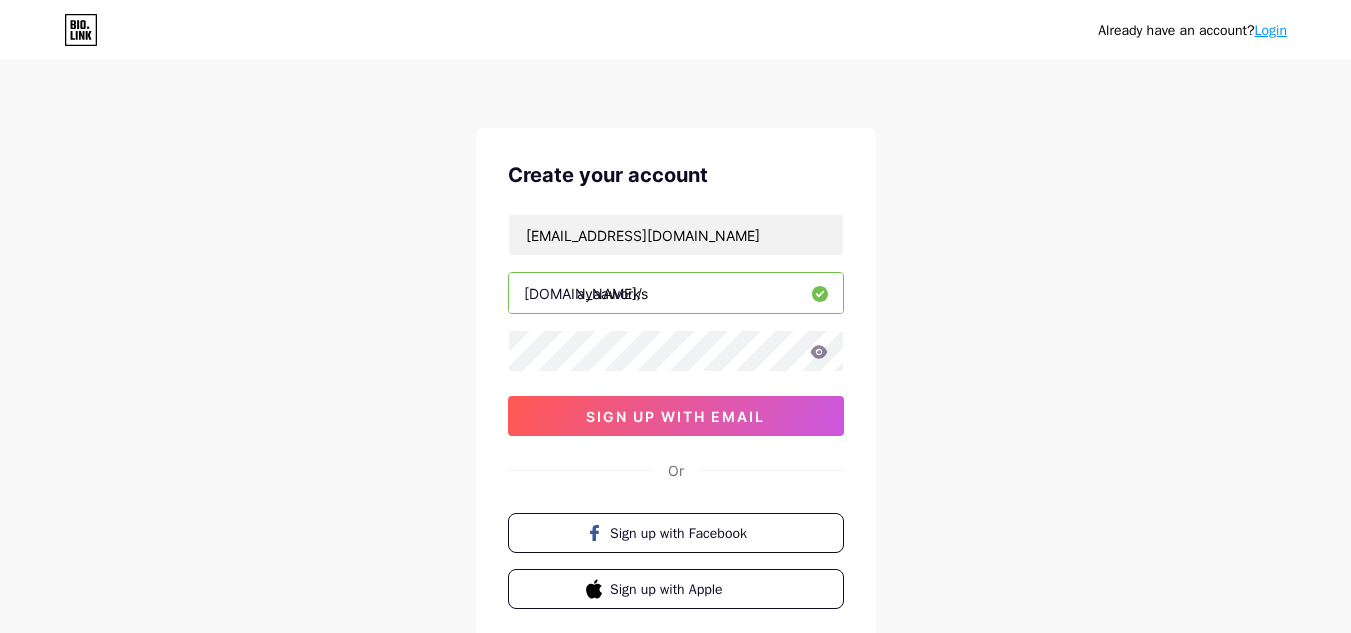 click 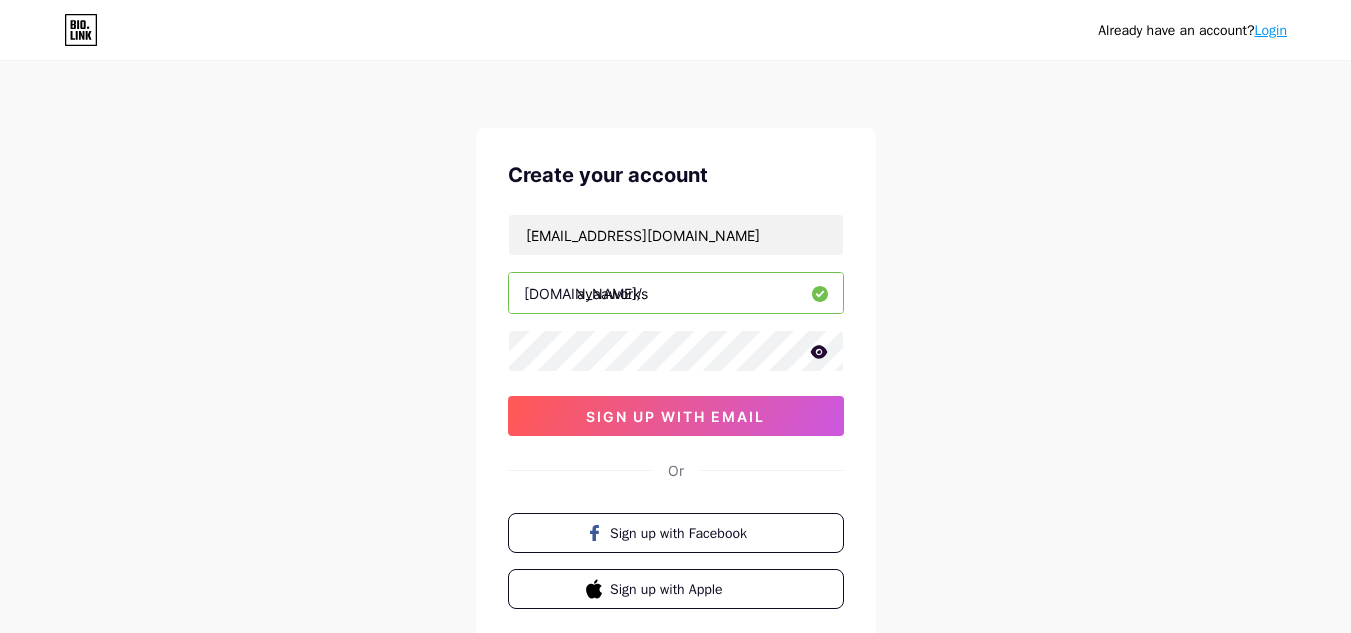 click 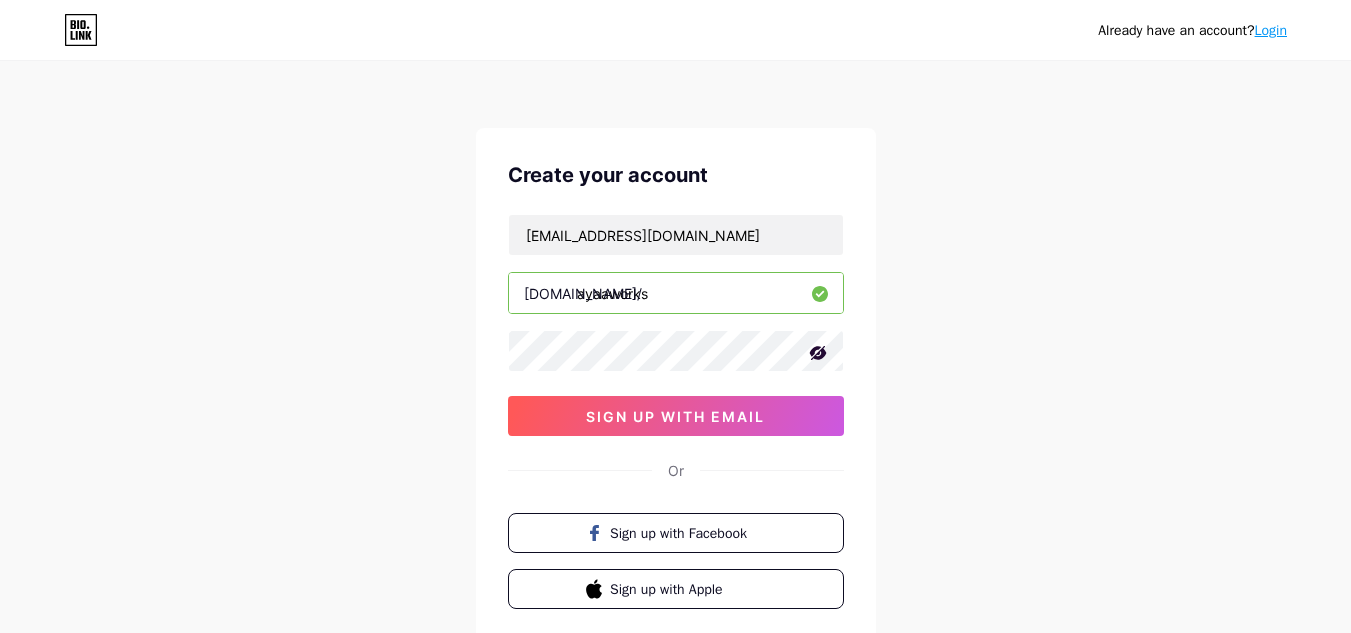 click on "Already have an account?  Login   Create your account     [EMAIL_ADDRESS][DOMAIN_NAME]     [DOMAIN_NAME]/   ayaaworks                     sign up with email         Or       Sign up with Facebook
Sign up with Apple
By signing up, you agree to our  Terms of Service  and  Privacy Policy ." at bounding box center [675, 382] 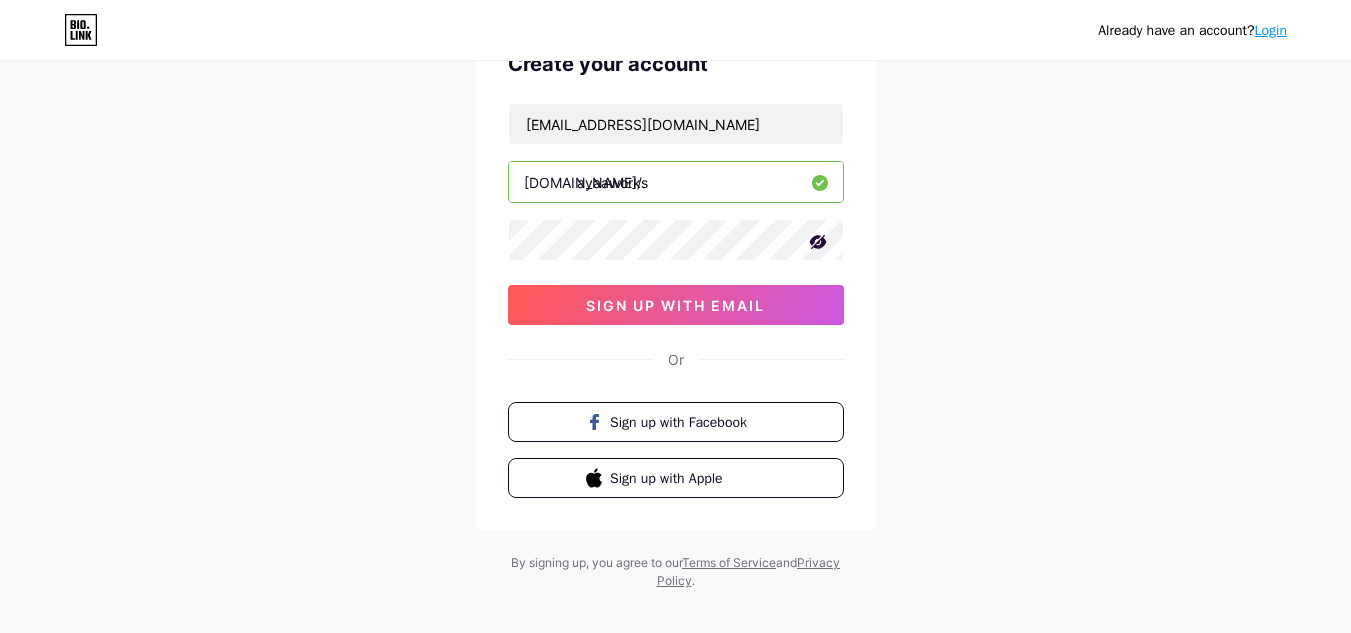 scroll, scrollTop: 132, scrollLeft: 0, axis: vertical 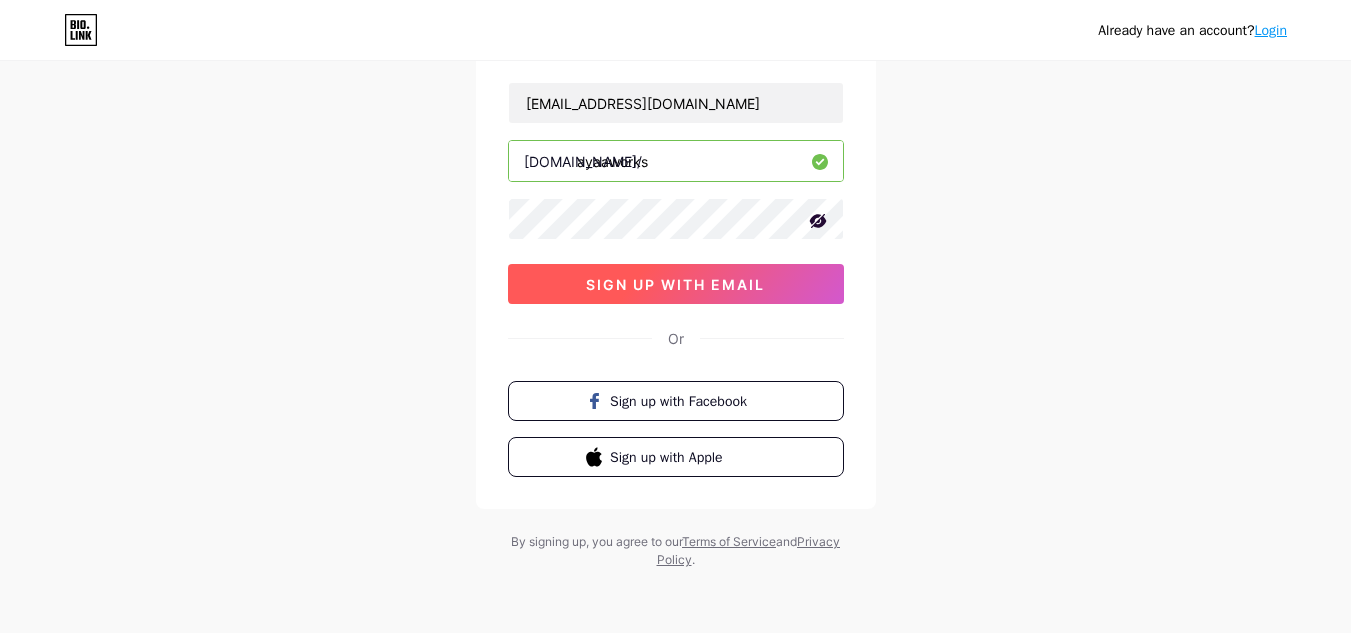 click on "sign up with email" at bounding box center (675, 284) 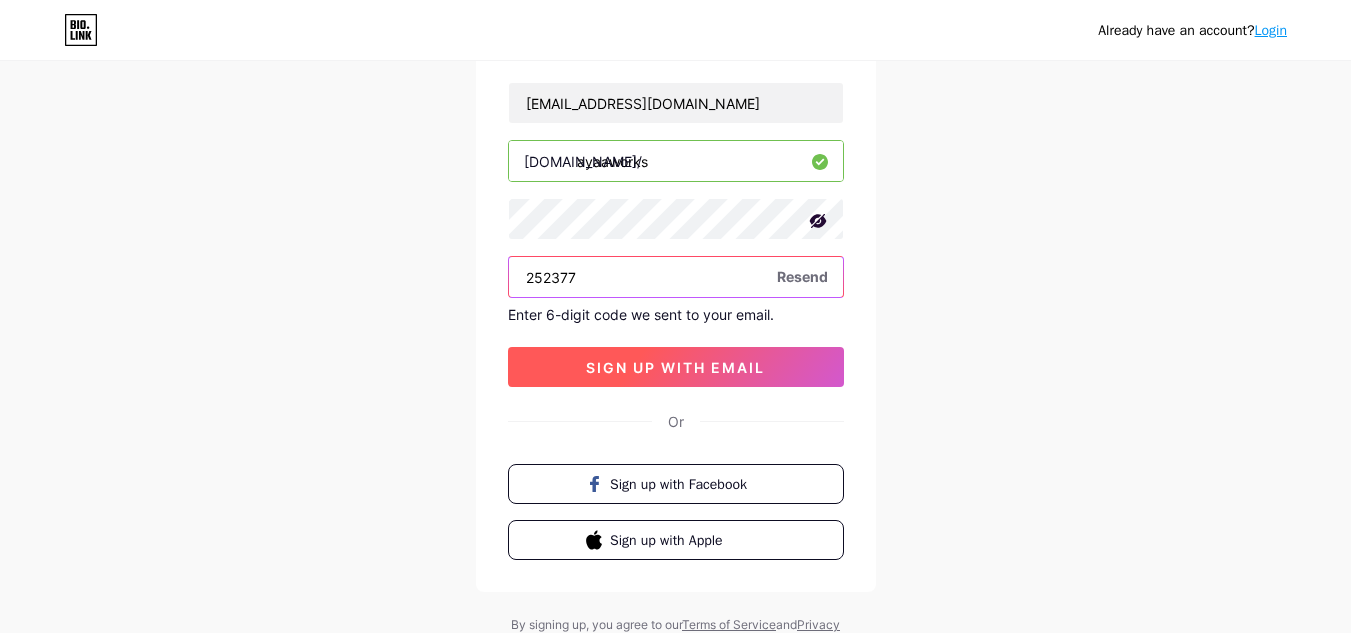 type on "252377" 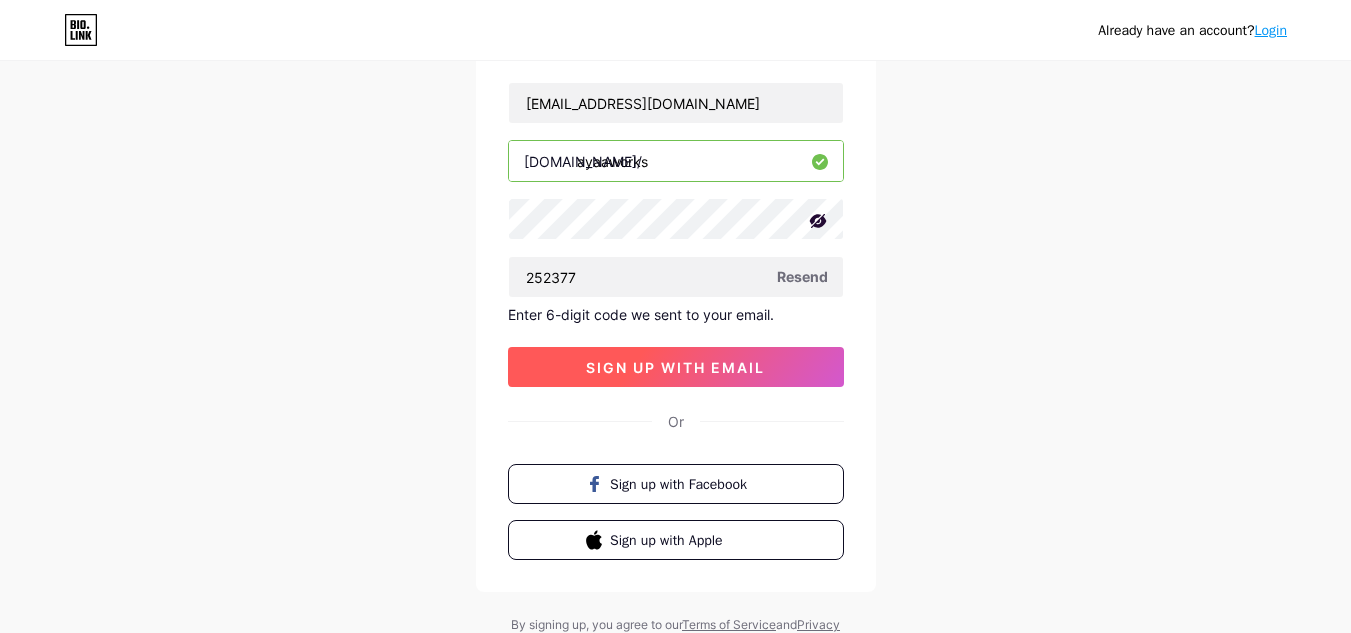 click on "sign up with email" at bounding box center [675, 367] 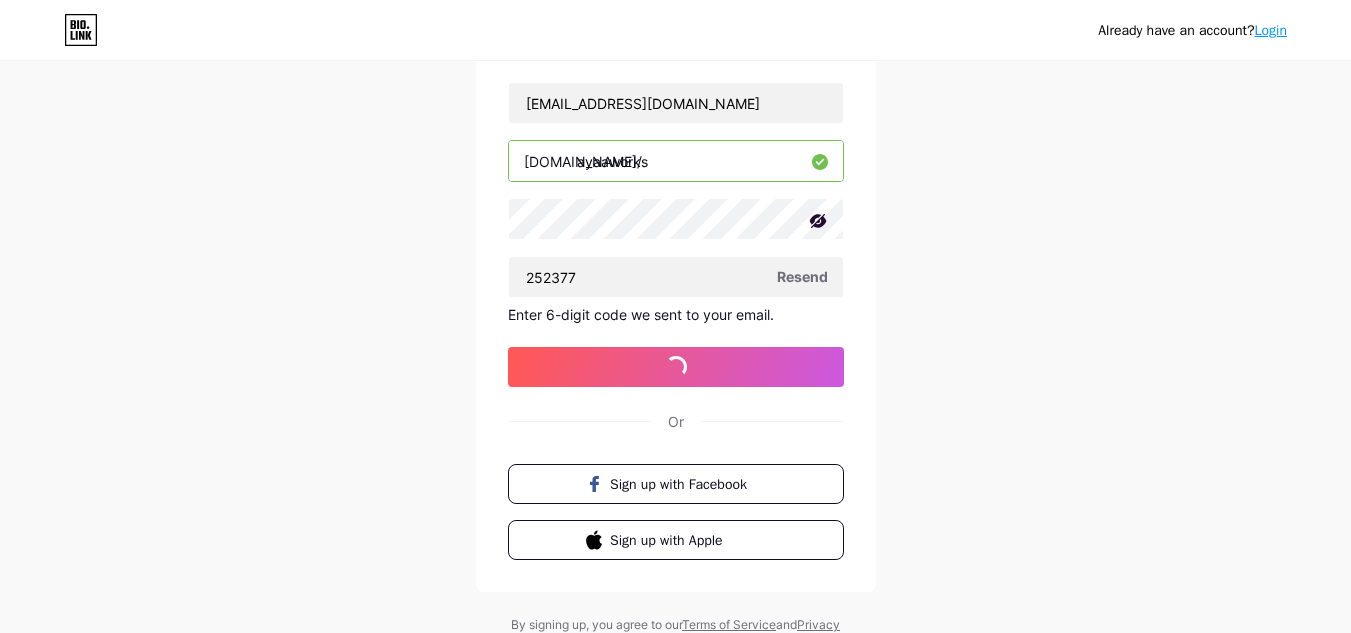scroll, scrollTop: 0, scrollLeft: 0, axis: both 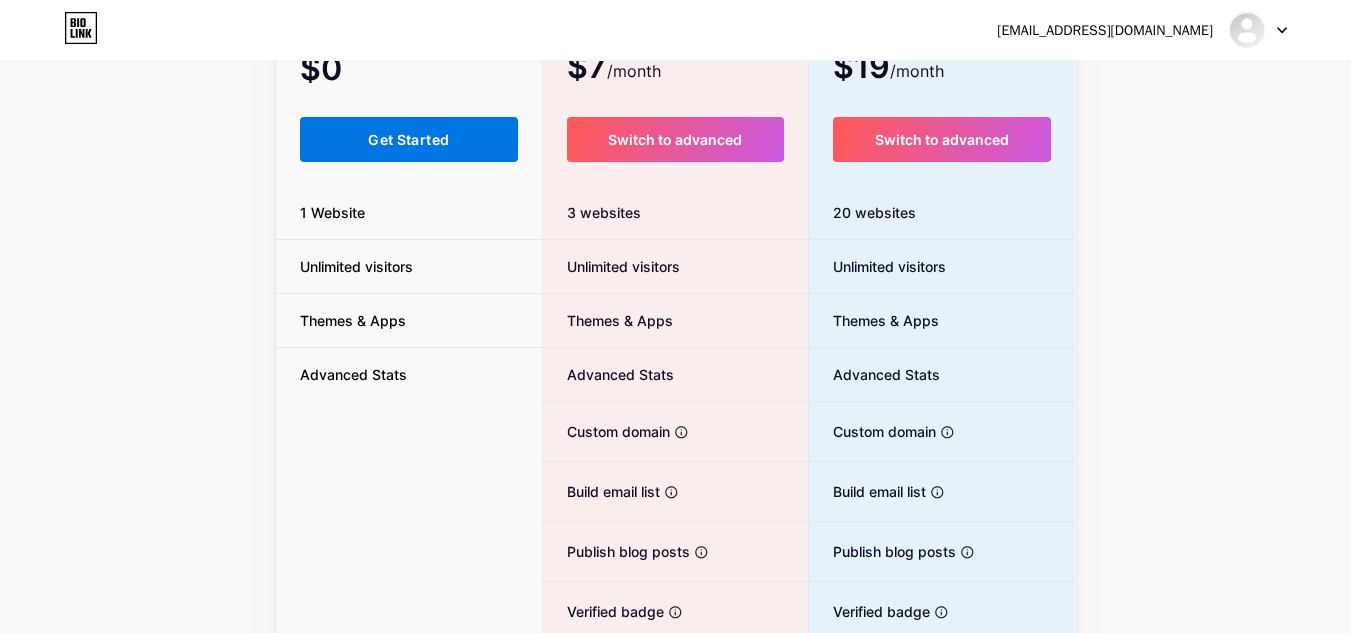click on "Get Started" at bounding box center (408, 139) 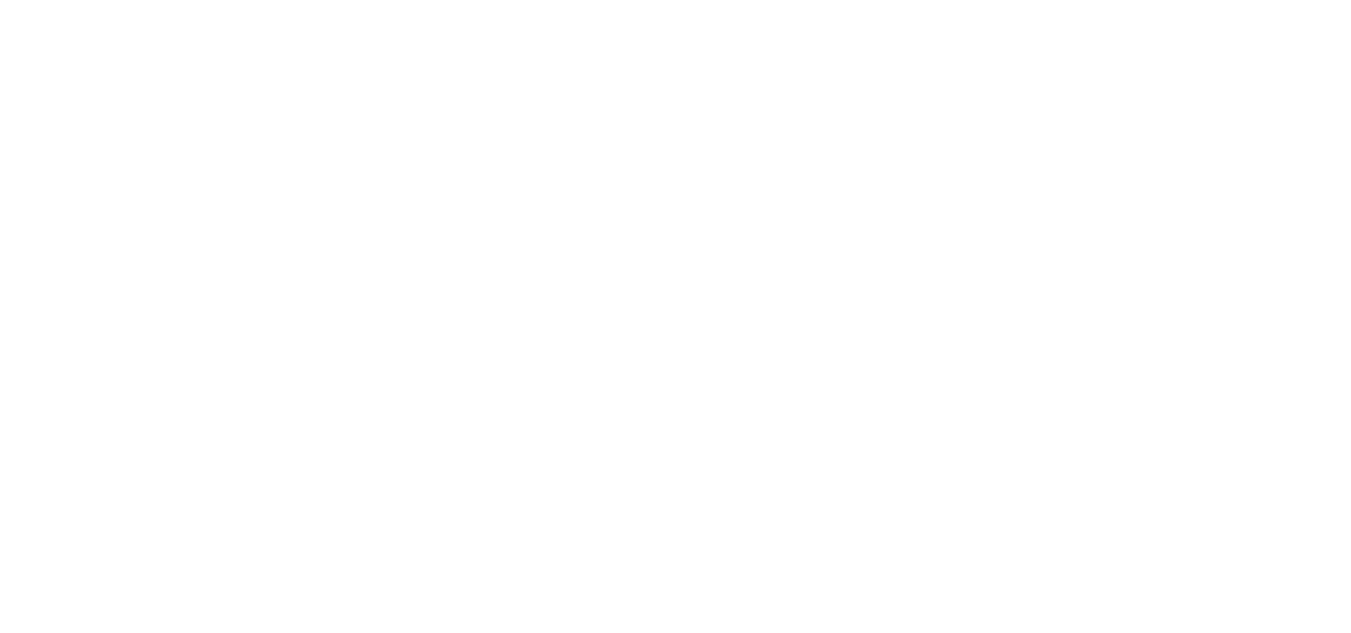 scroll, scrollTop: 0, scrollLeft: 0, axis: both 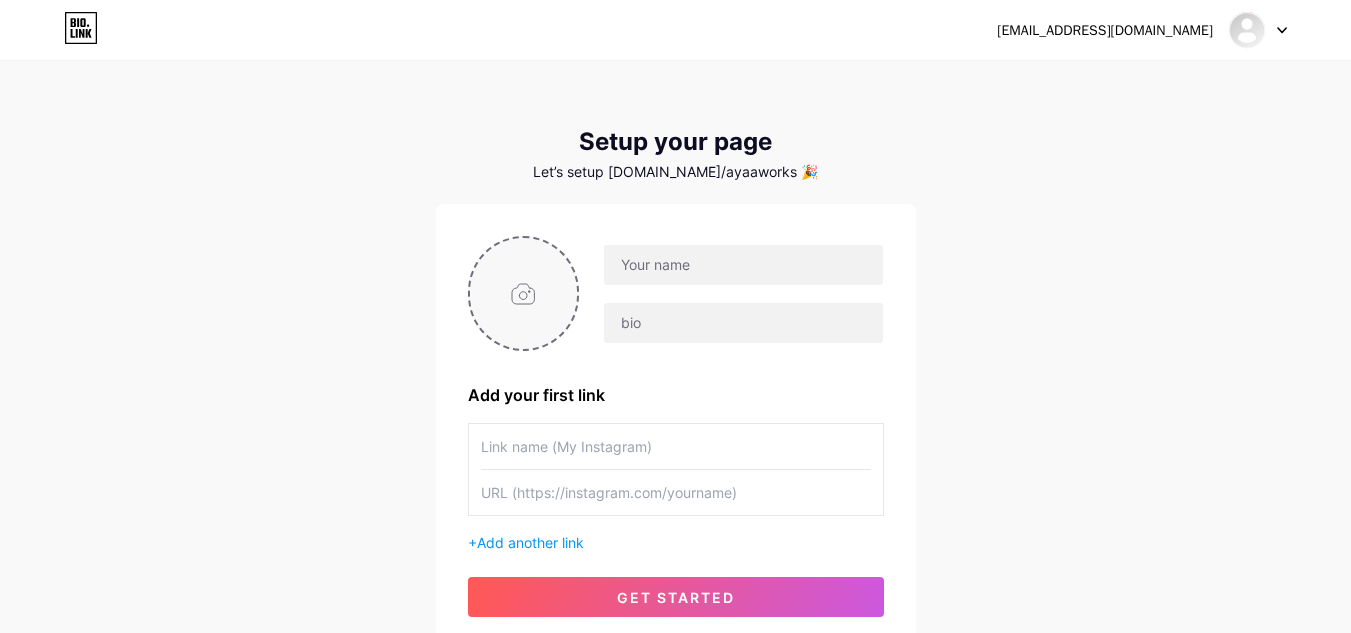 click at bounding box center [524, 293] 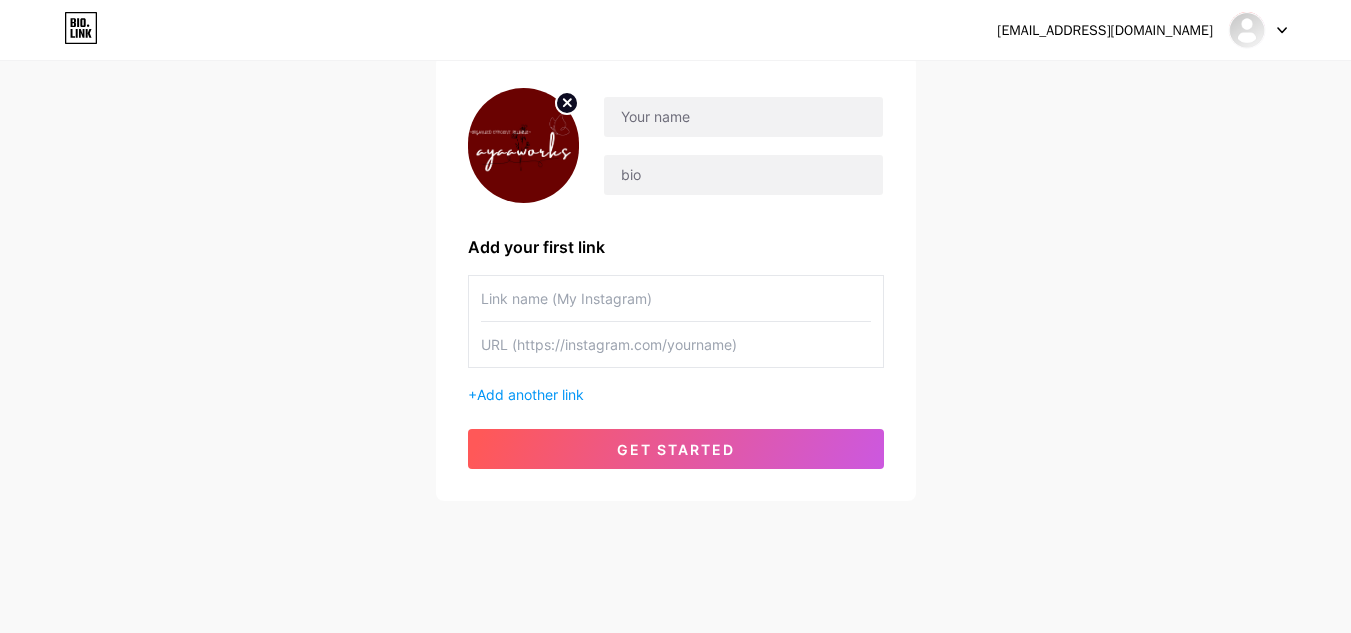 scroll, scrollTop: 160, scrollLeft: 0, axis: vertical 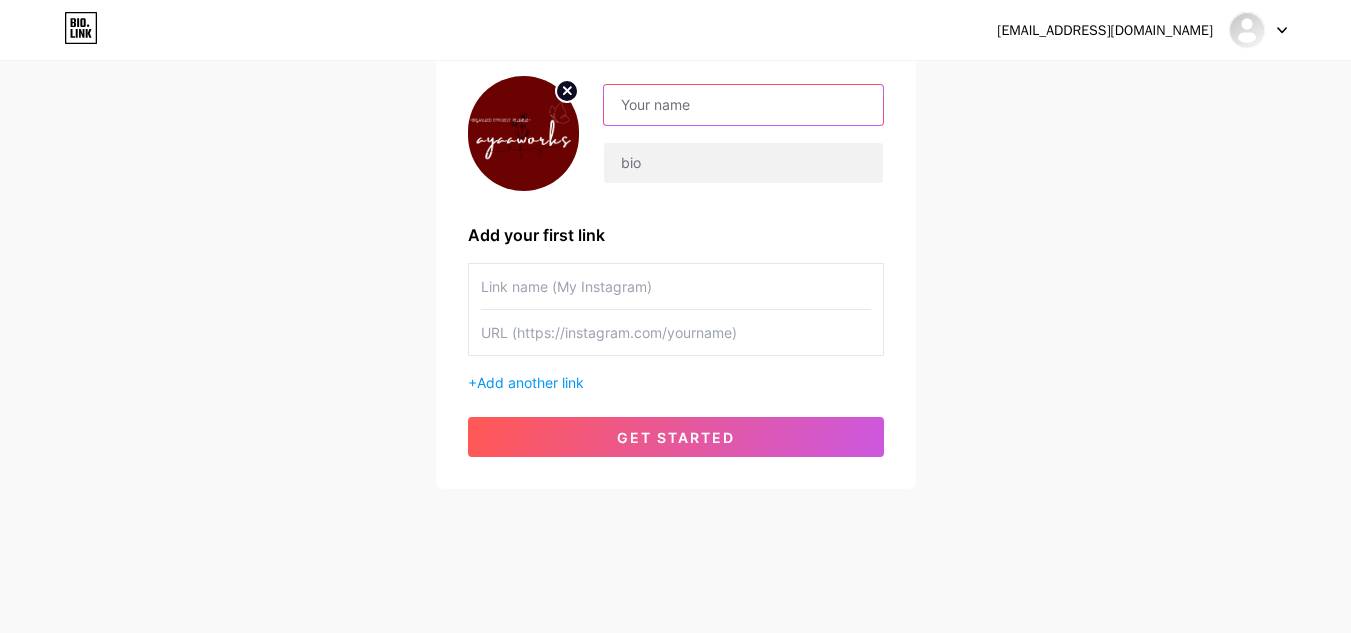 click at bounding box center (743, 105) 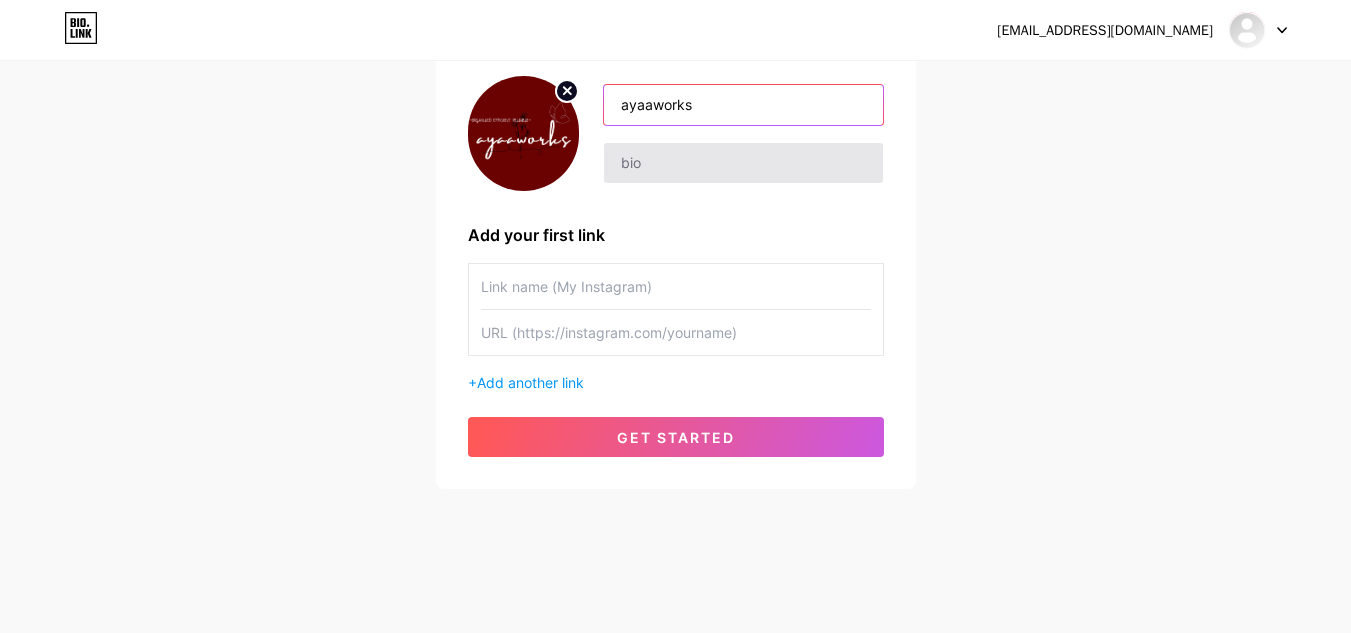 type on "ayaaworks" 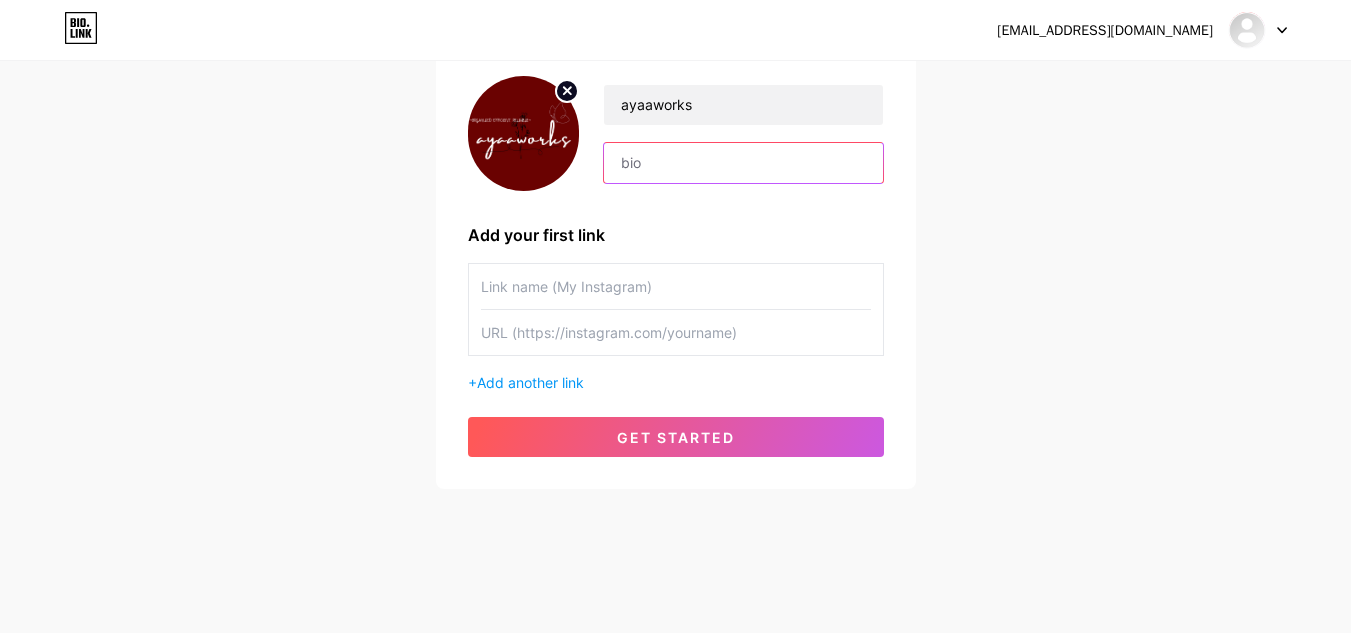 click at bounding box center (743, 163) 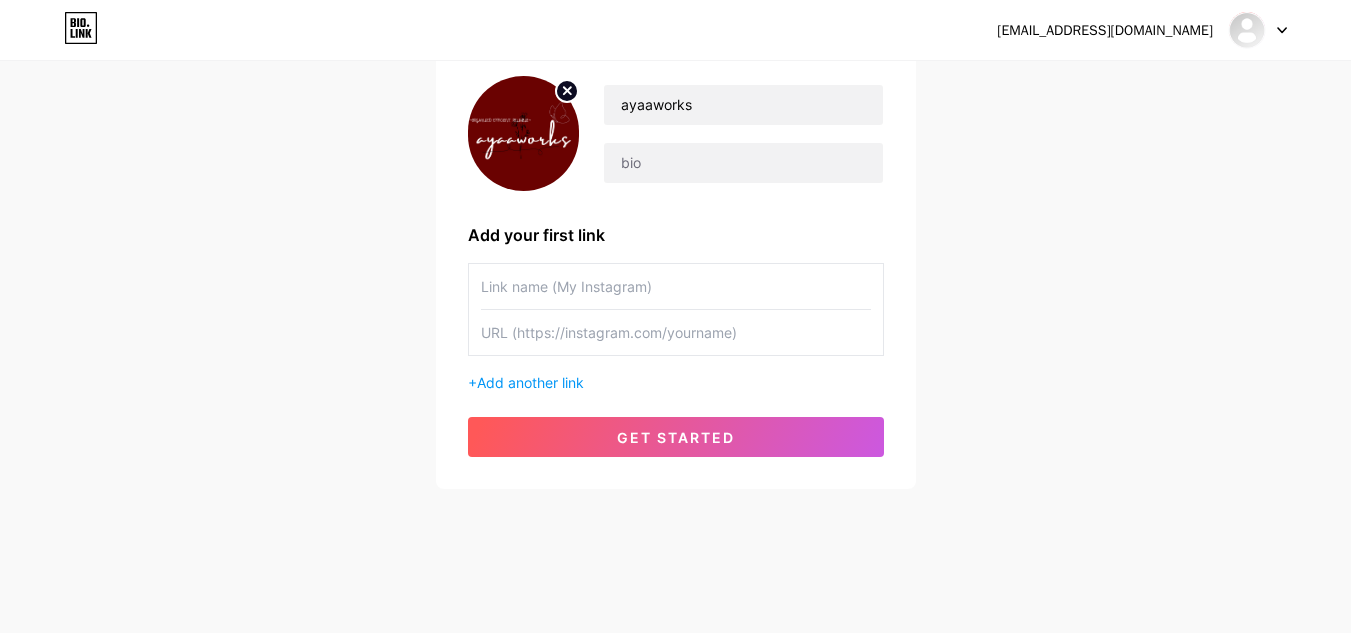 click at bounding box center (676, 286) 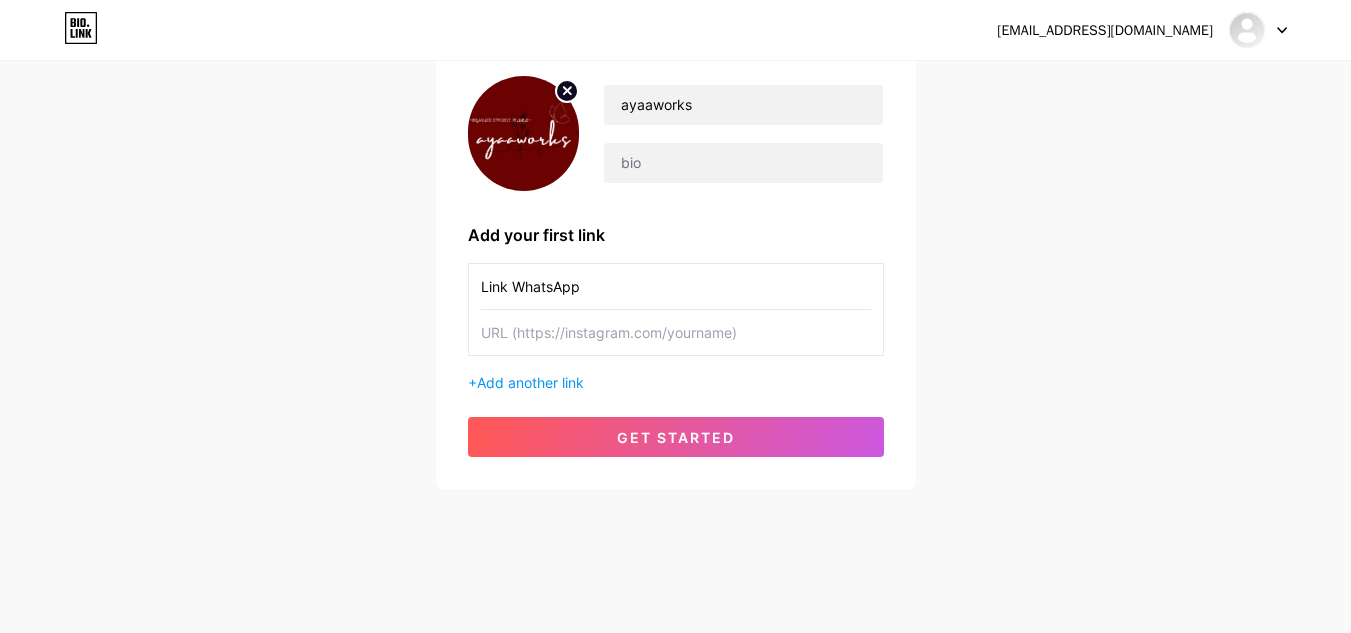 click at bounding box center (676, 332) 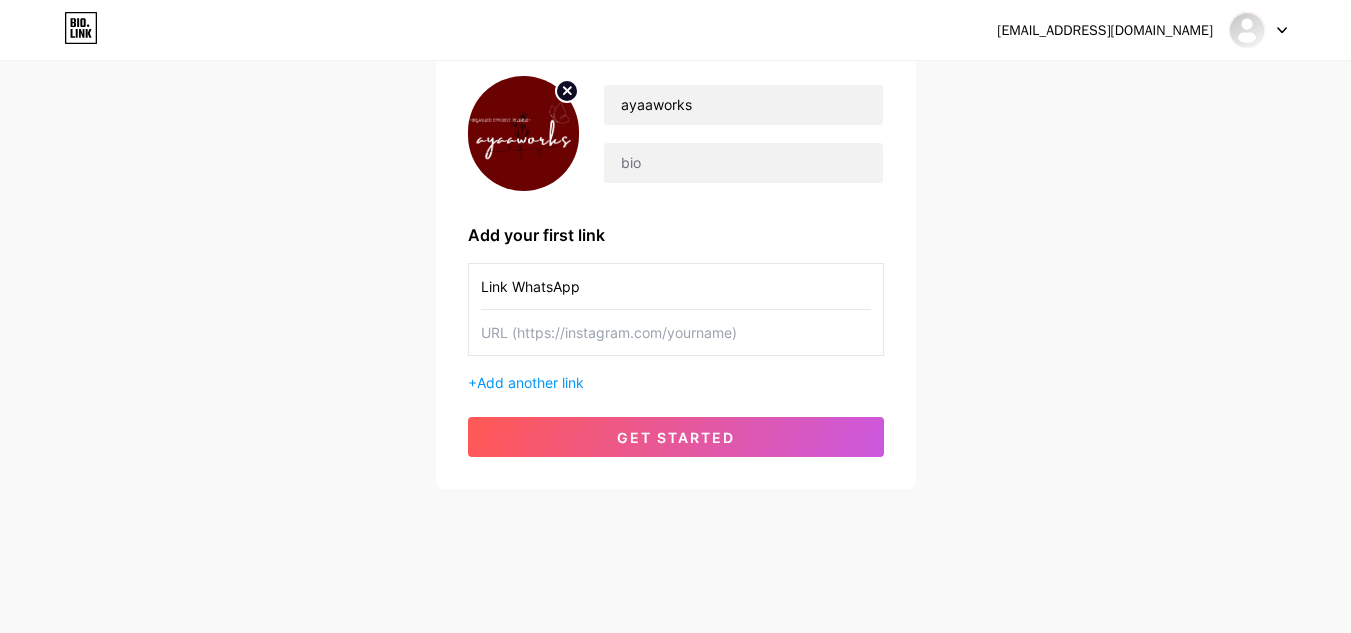 drag, startPoint x: 588, startPoint y: 287, endPoint x: 513, endPoint y: 287, distance: 75 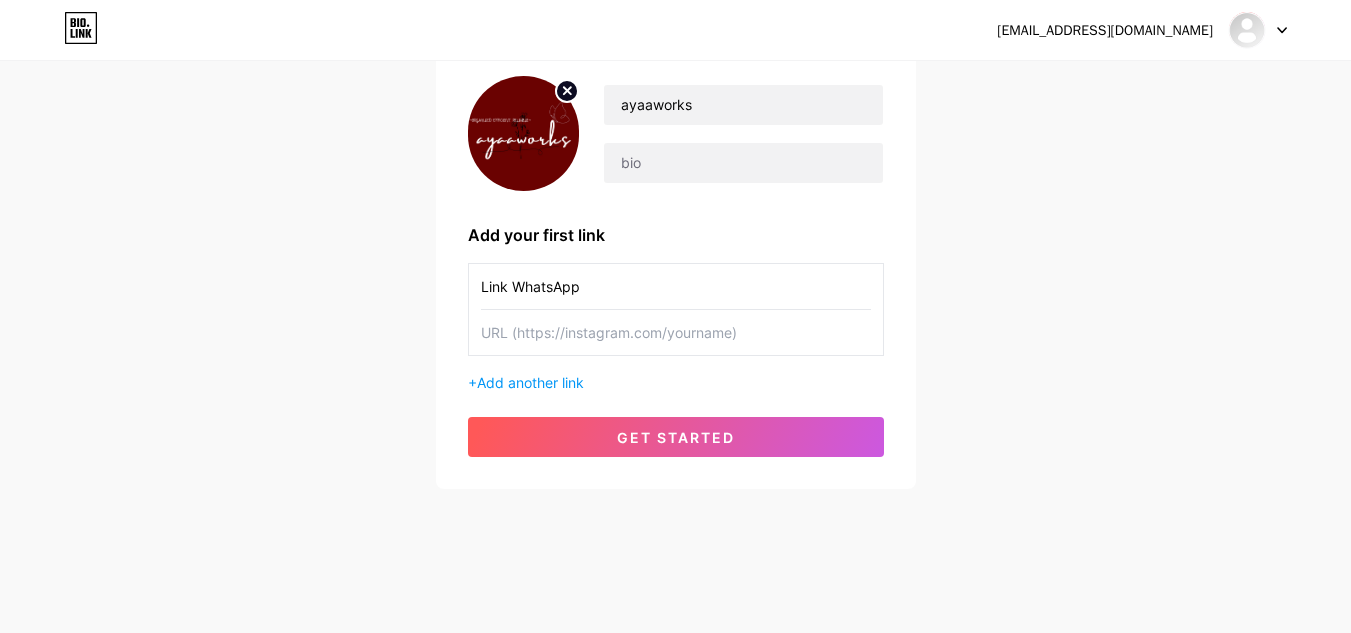 click on "Link WhatsApp" at bounding box center [676, 286] 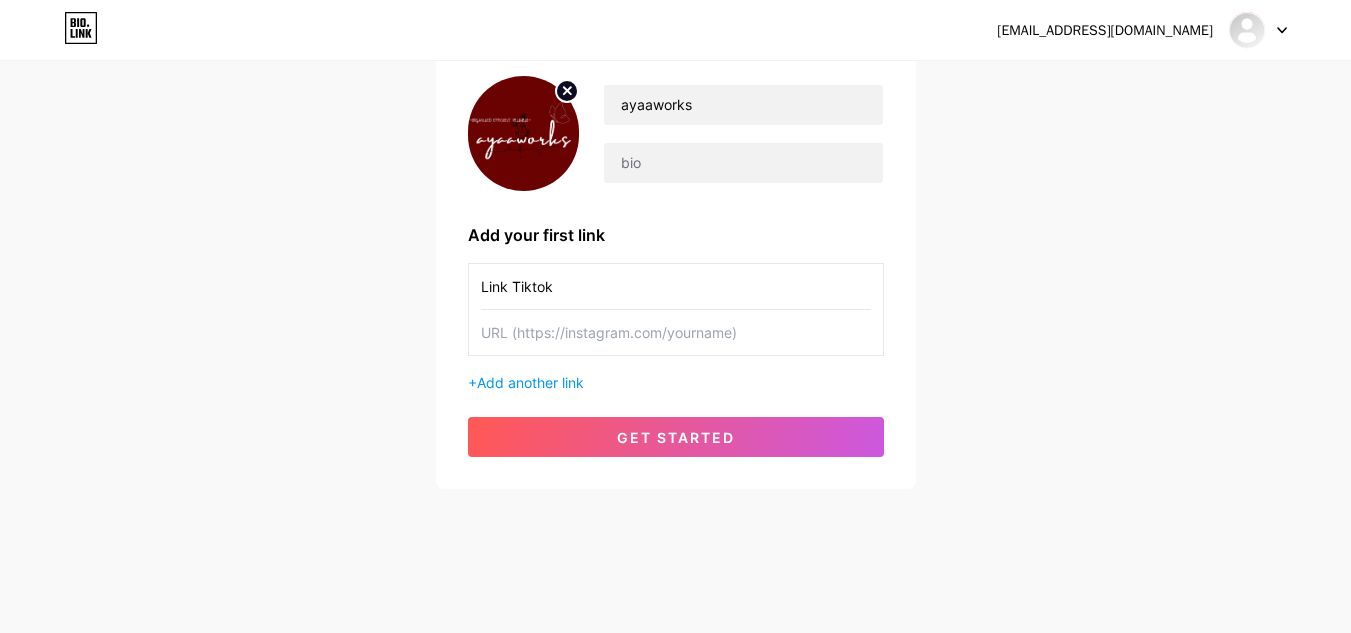 click at bounding box center (676, 332) 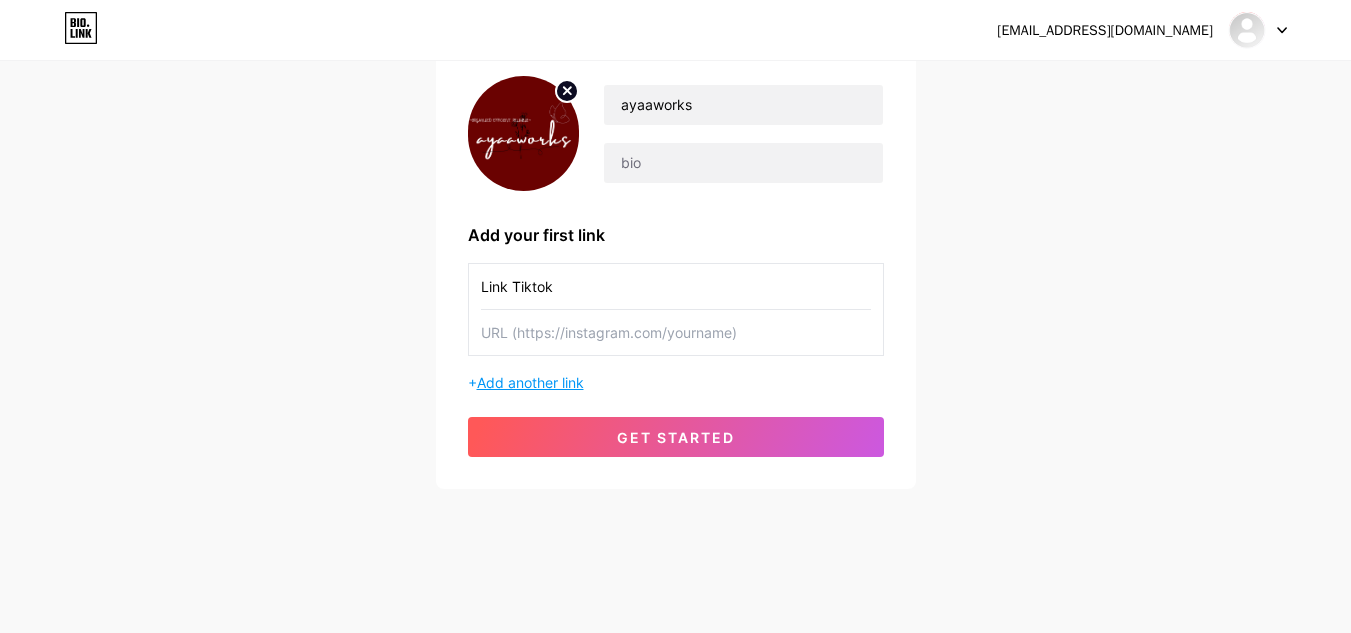 click on "Add another link" at bounding box center (530, 382) 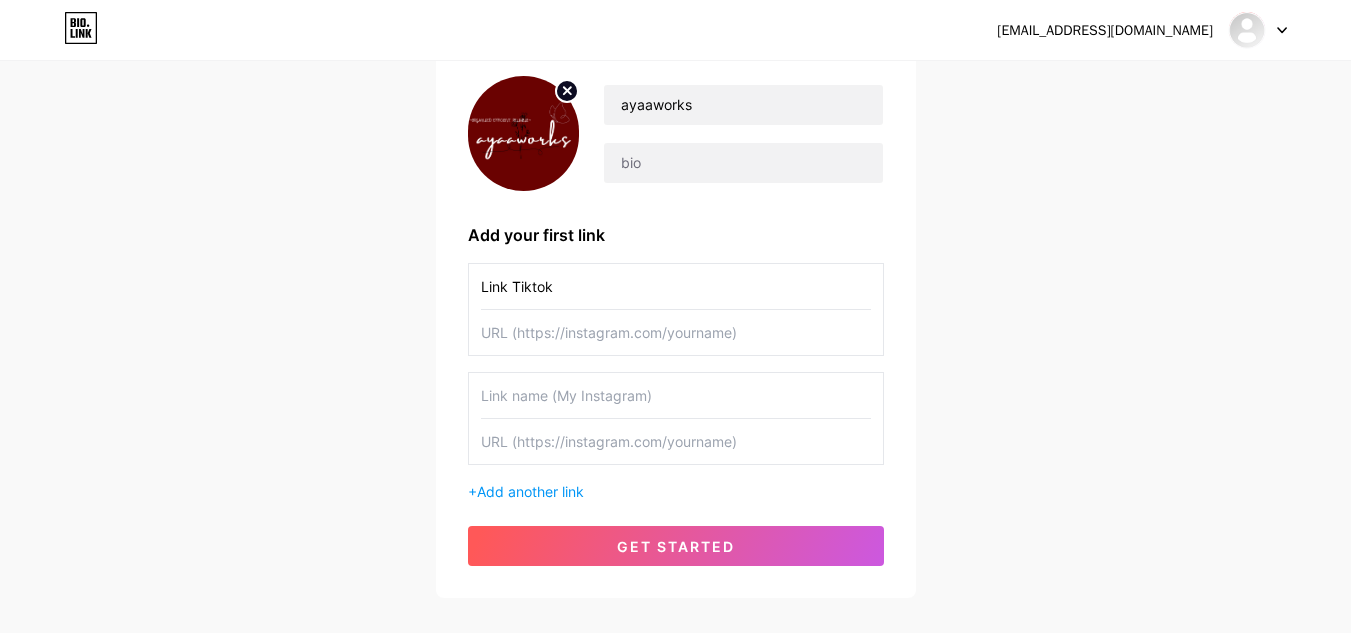 drag, startPoint x: 572, startPoint y: 283, endPoint x: 507, endPoint y: 279, distance: 65.12296 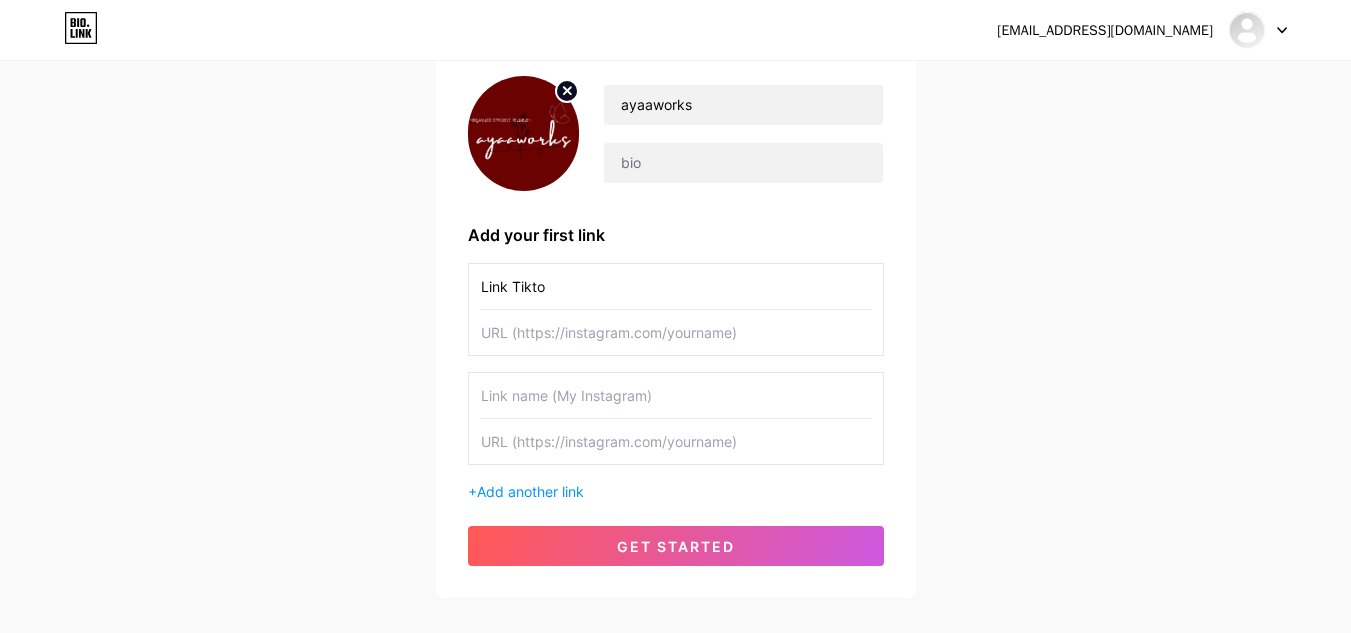 type on "Link Tiktok" 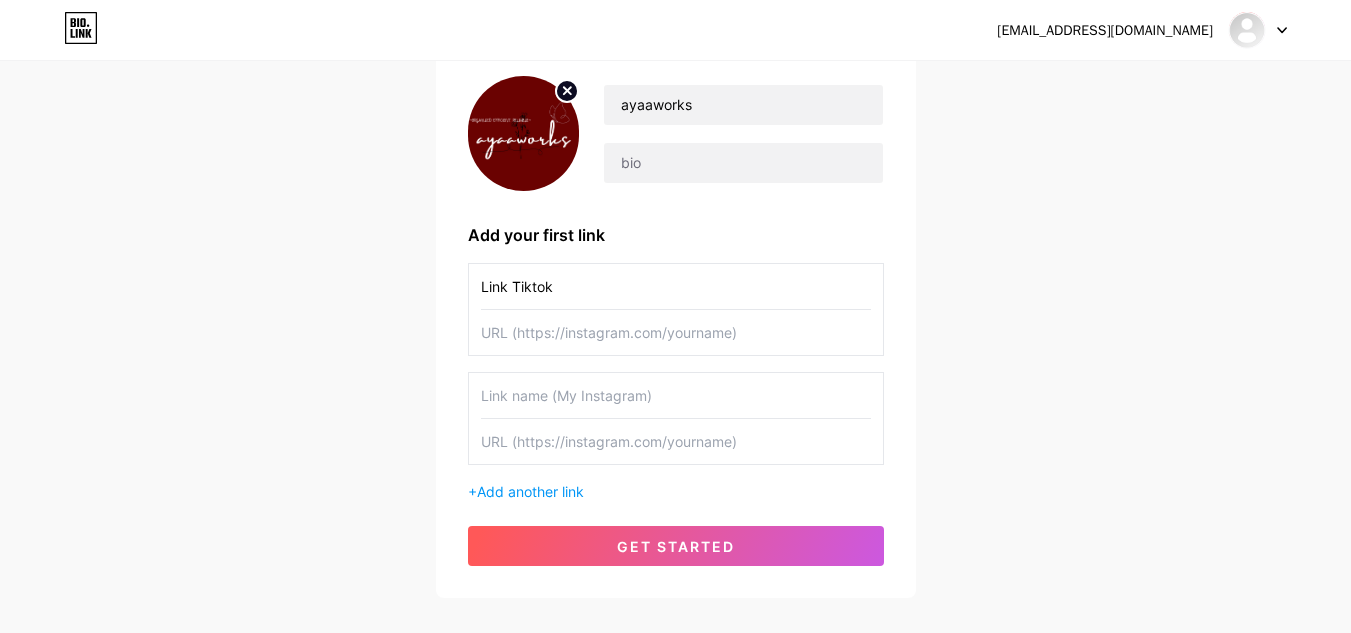 click at bounding box center [676, 332] 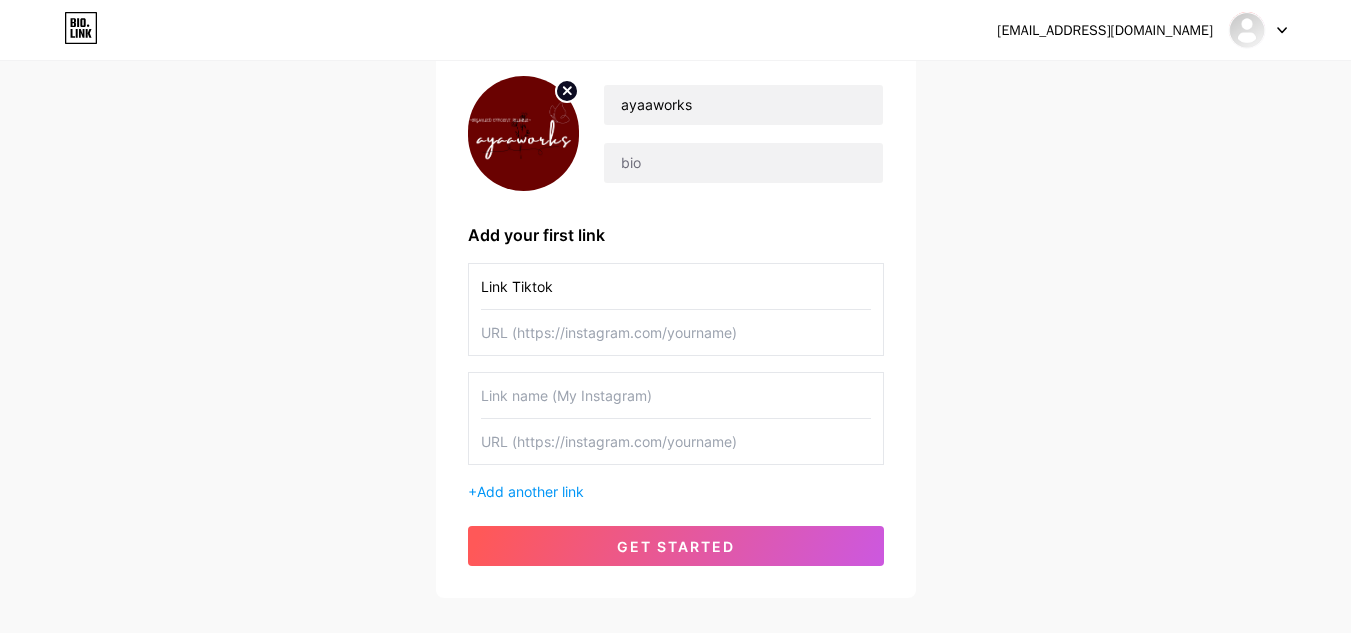 paste on "[DOMAIN_NAME][URL][DOMAIN_NAME]" 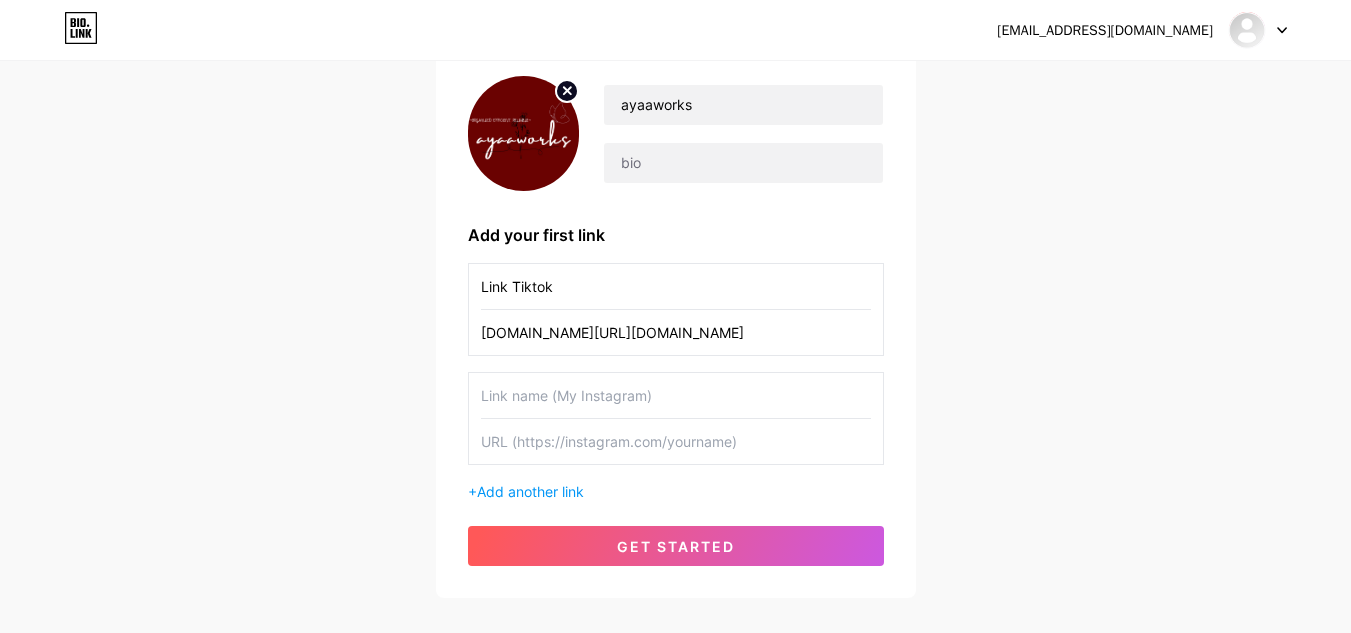 type on "[DOMAIN_NAME][URL][DOMAIN_NAME]" 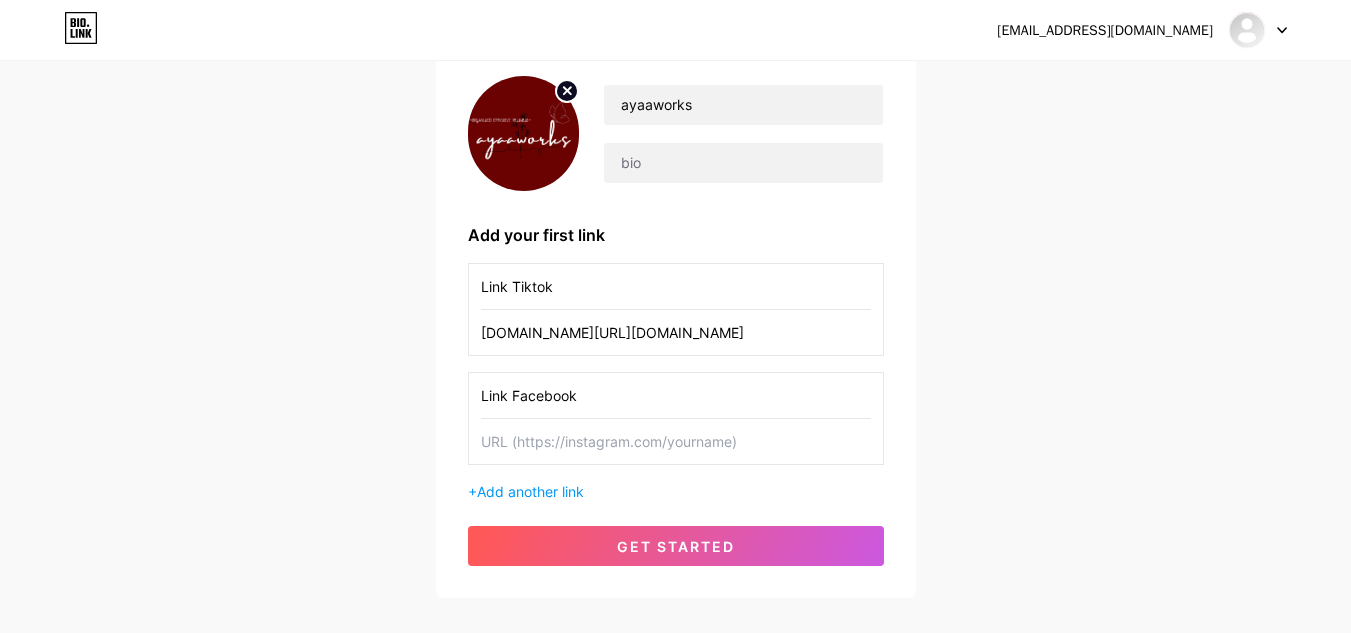 type on "Link Facebook" 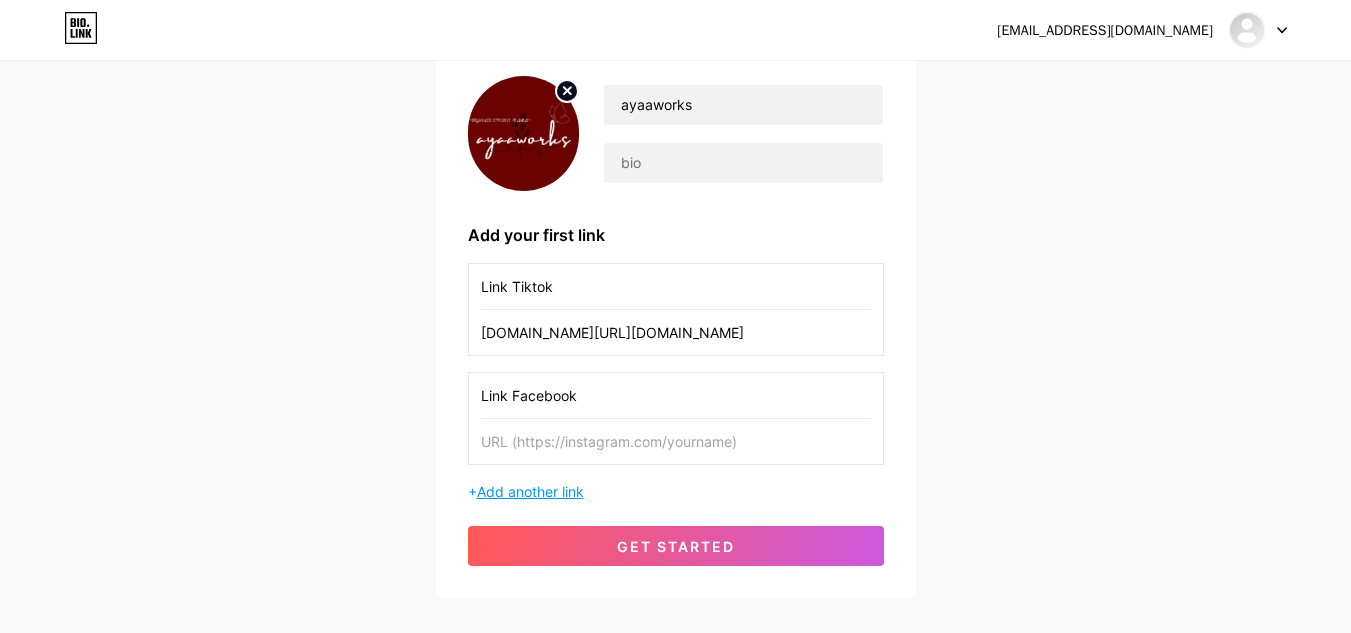 click on "Add another link" at bounding box center (530, 491) 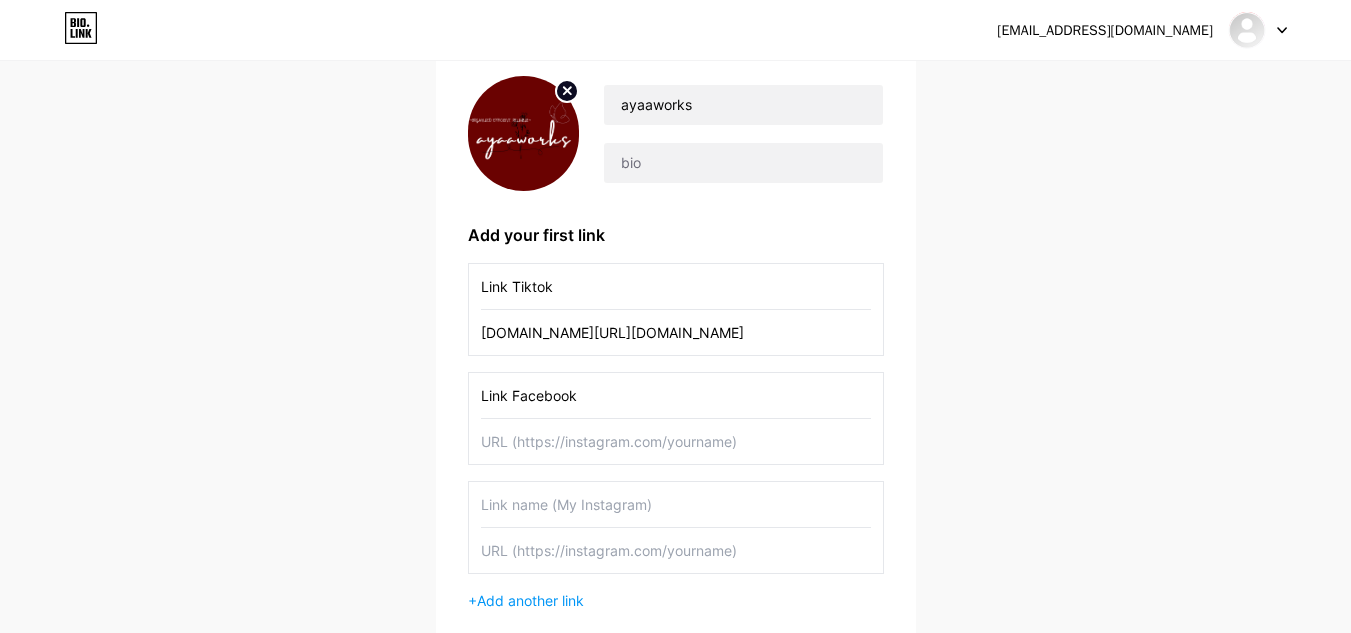 click at bounding box center (676, 504) 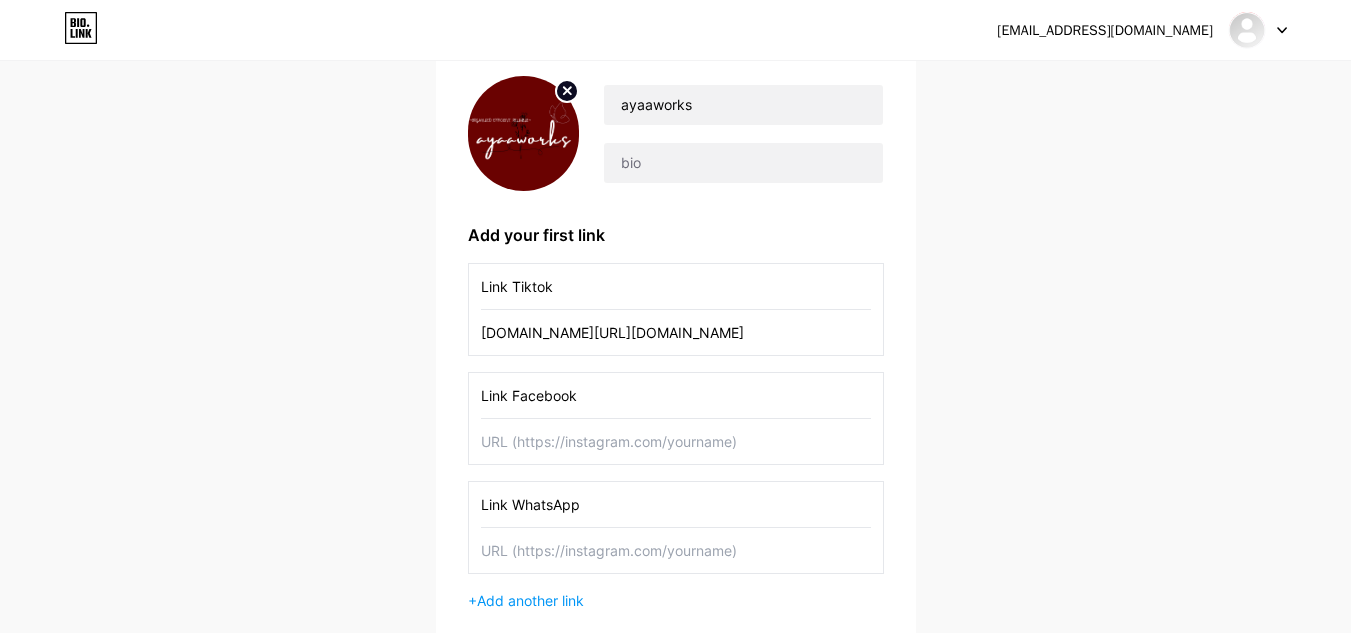 type on "Link WhatsApp" 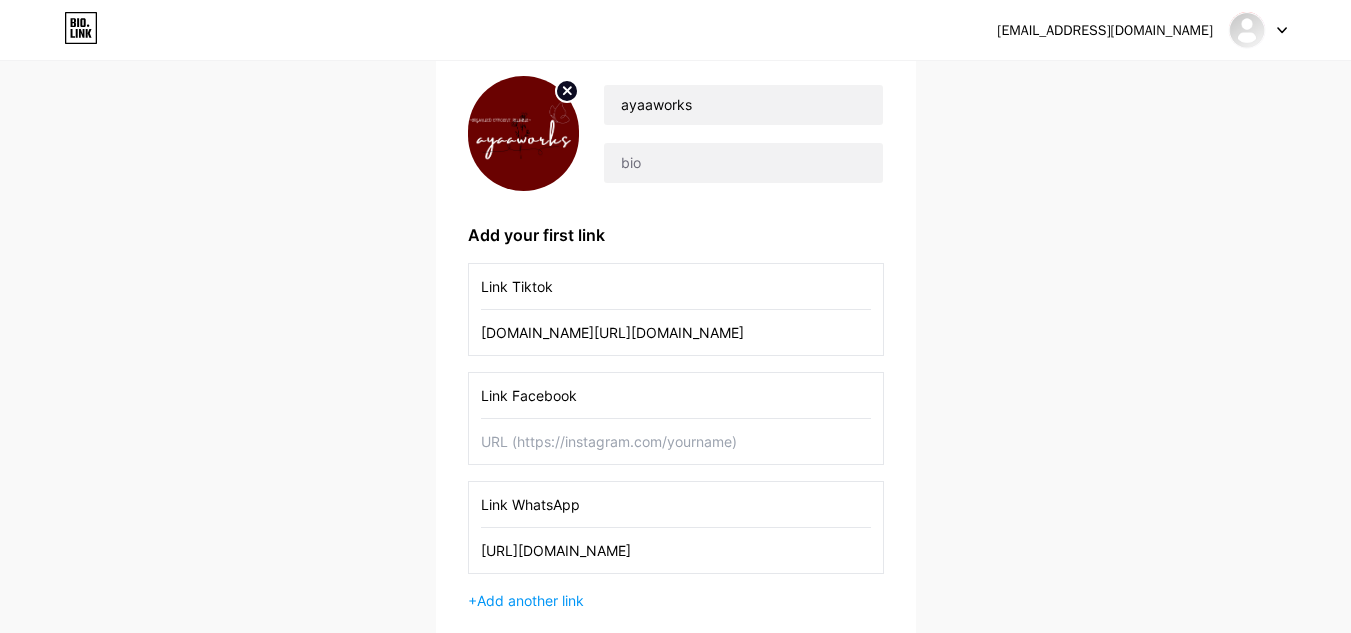 type on "[URL][DOMAIN_NAME]" 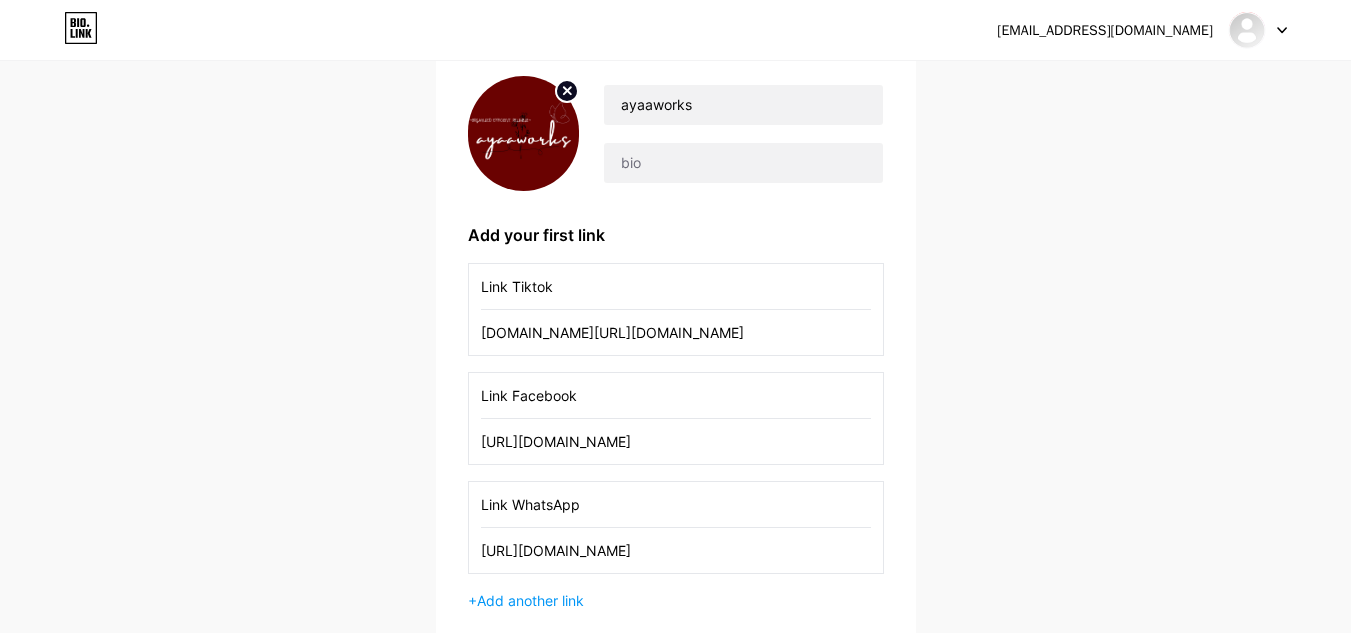 type on "[URL][DOMAIN_NAME]" 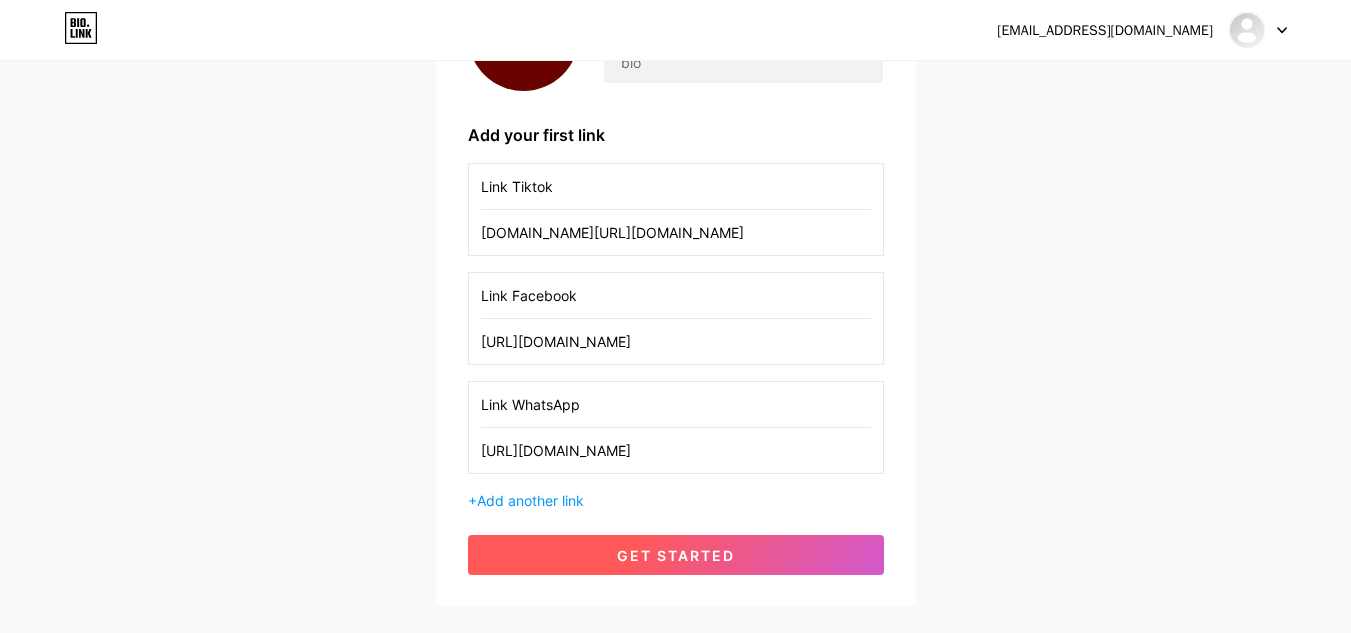scroll, scrollTop: 0, scrollLeft: 0, axis: both 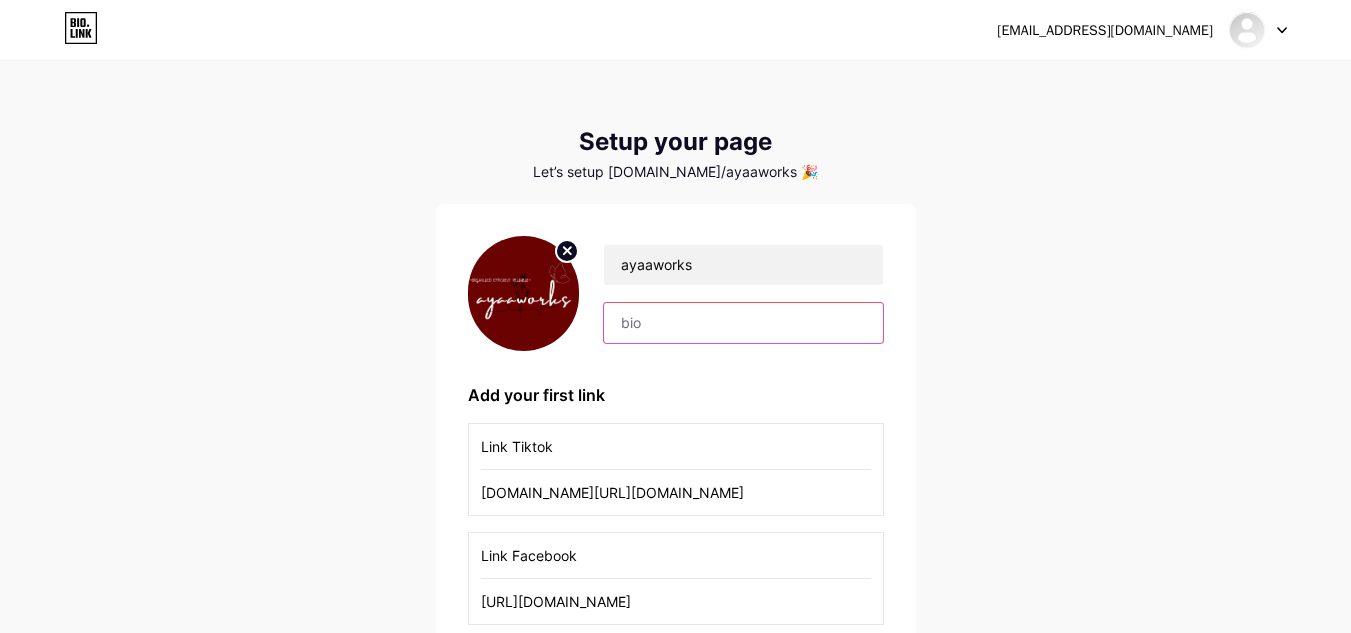 click at bounding box center [743, 323] 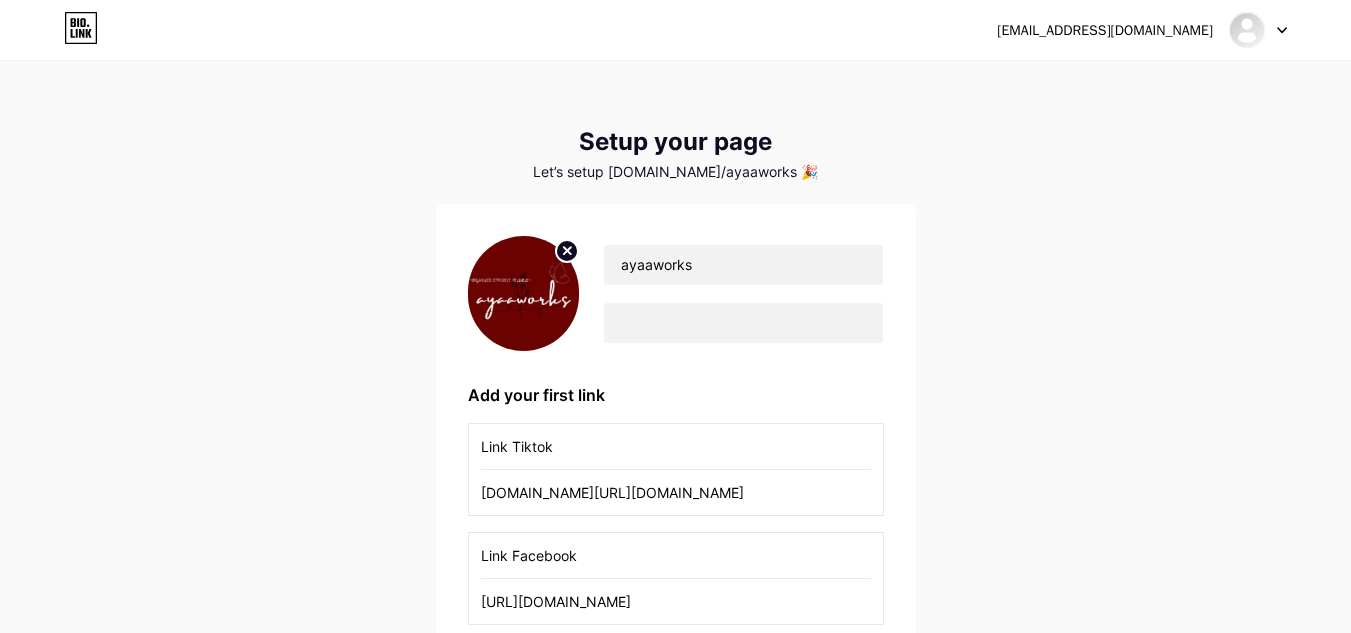 click on "[EMAIL_ADDRESS][DOMAIN_NAME]           Dashboard     Logout   Setup your page   Let’s setup [DOMAIN_NAME]/ayaaworks 🎉               ayaaworks         Add your first link   Link Tiktok   [DOMAIN_NAME][URL][DOMAIN_NAME]   Link Facebook   [URL][DOMAIN_NAME]   Link WhatsApp   [URL][DOMAIN_NAME]
+  Add another link     get started" at bounding box center [675, 465] 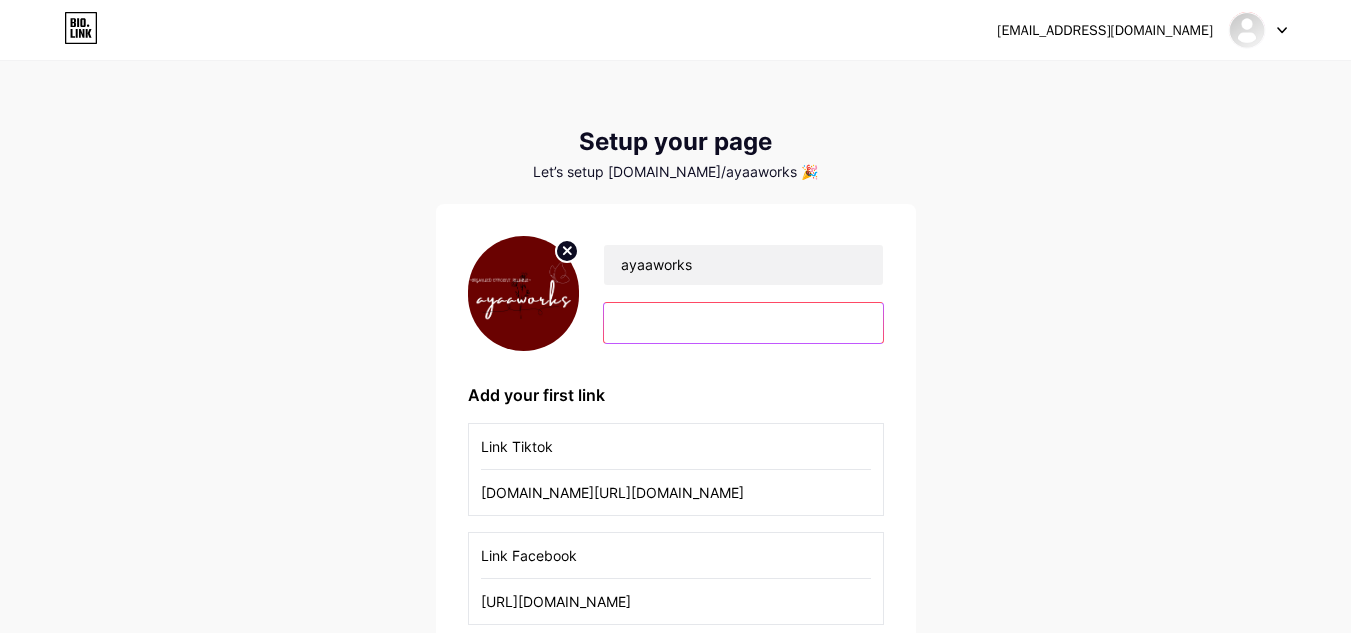 click at bounding box center (743, 323) 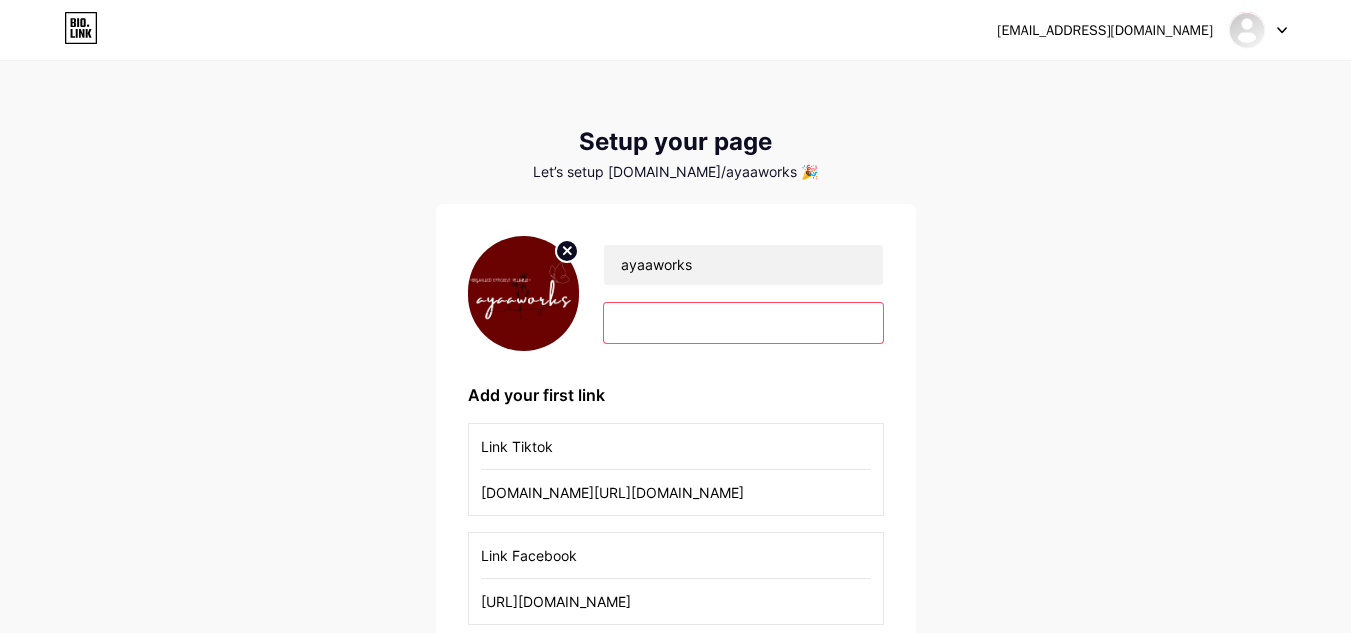 paste on "✨ Eksklusif untuk anda  🛒 Klik untuk tawaran istimewa" 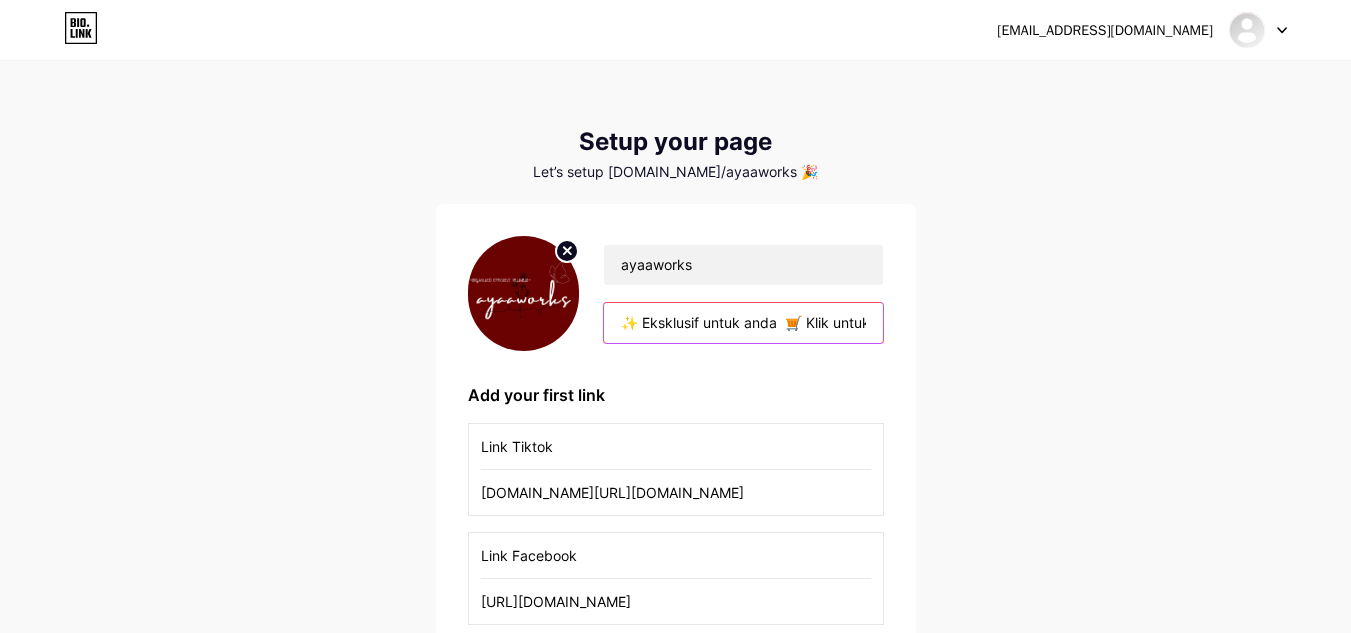 scroll, scrollTop: 0, scrollLeft: 134, axis: horizontal 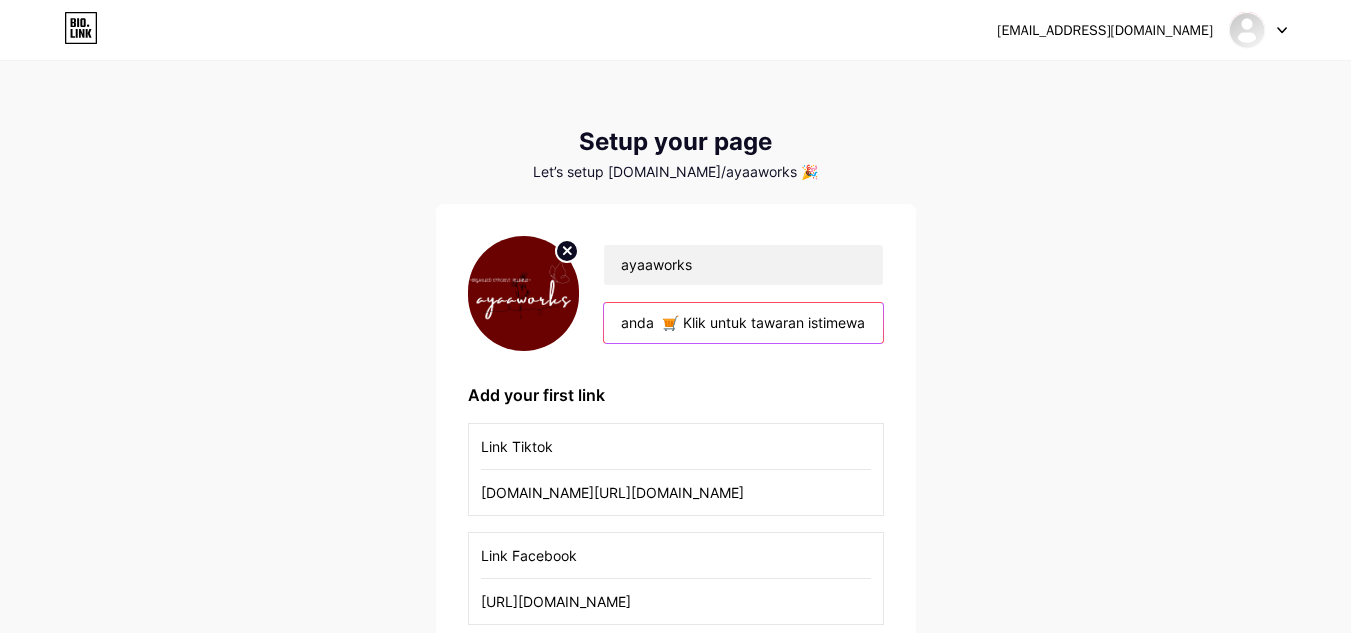 click on "✨ Eksklusif untuk anda  🛒 Klik untuk tawaran istimewa" at bounding box center [743, 323] 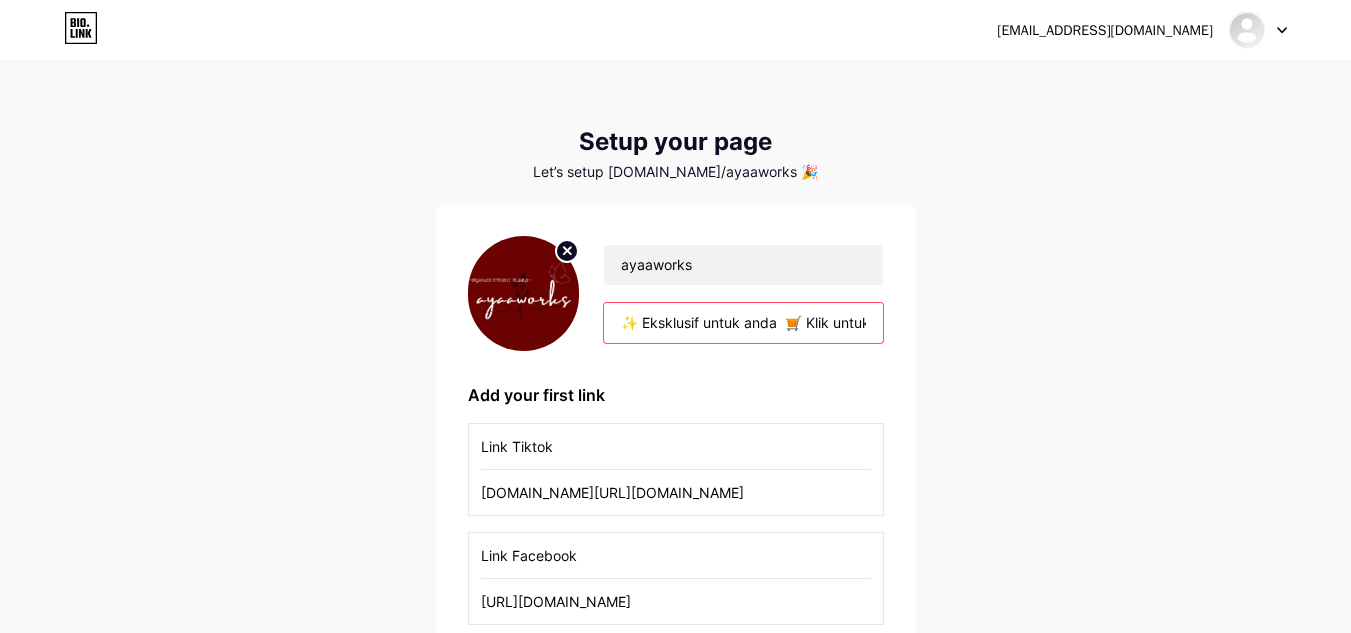 drag, startPoint x: 865, startPoint y: 325, endPoint x: 575, endPoint y: 325, distance: 290 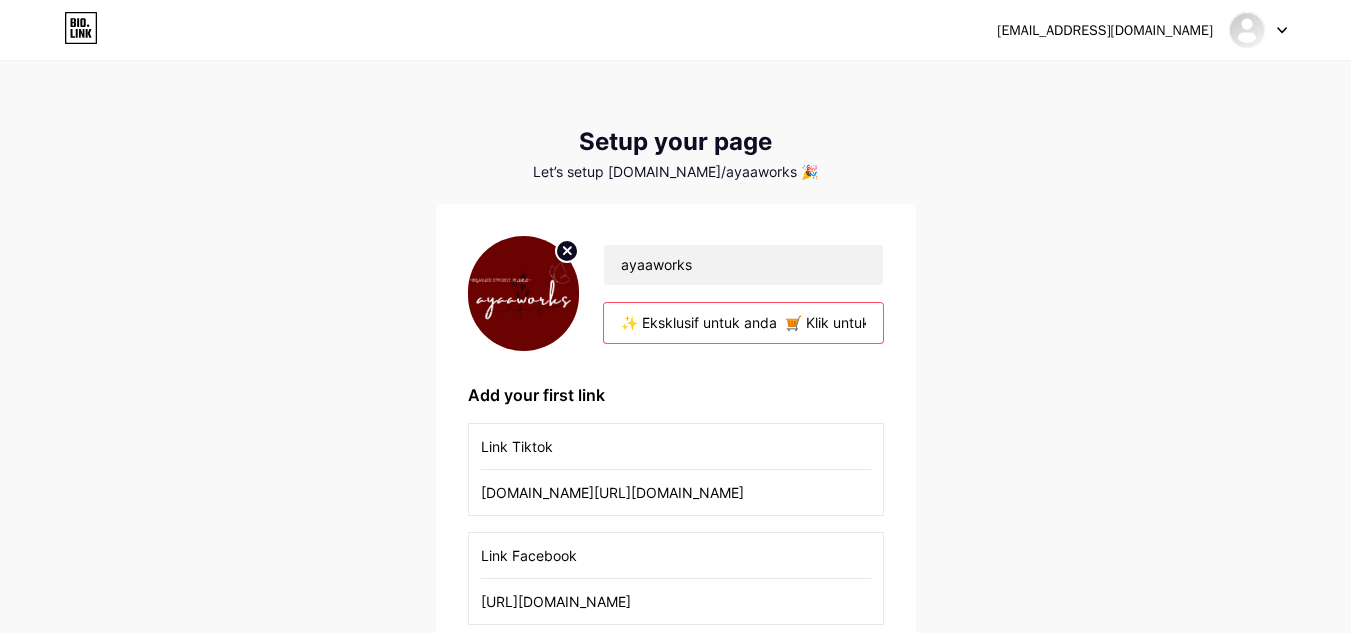 click on "ayaaworks     ✨ Eksklusif untuk anda  🛒 Klik untuk tawaran istimewa" at bounding box center [676, 293] 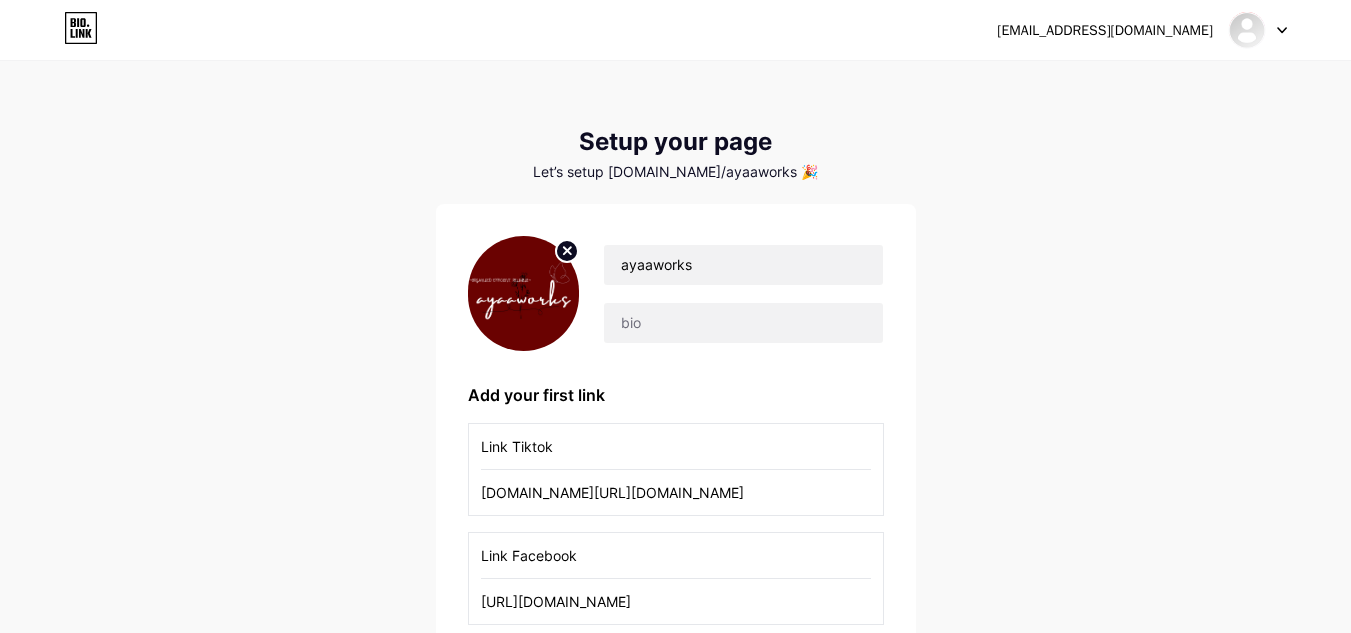 click on "[EMAIL_ADDRESS][DOMAIN_NAME]           Dashboard     Logout   Setup your page   Let’s setup [DOMAIN_NAME]/ayaaworks 🎉               ayaaworks         Add your first link   Link Tiktok   [DOMAIN_NAME][URL][DOMAIN_NAME]   Link Facebook   [URL][DOMAIN_NAME]   Link WhatsApp   [URL][DOMAIN_NAME]
+  Add another link     get started" at bounding box center [675, 465] 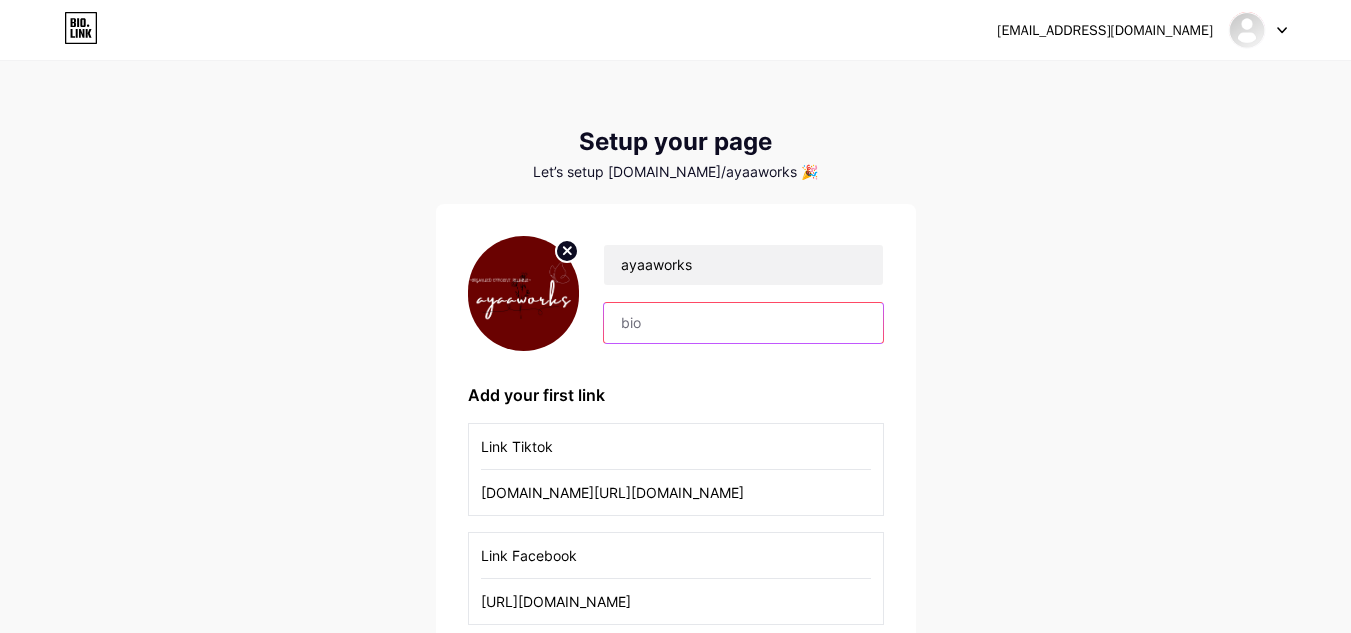 click at bounding box center (743, 323) 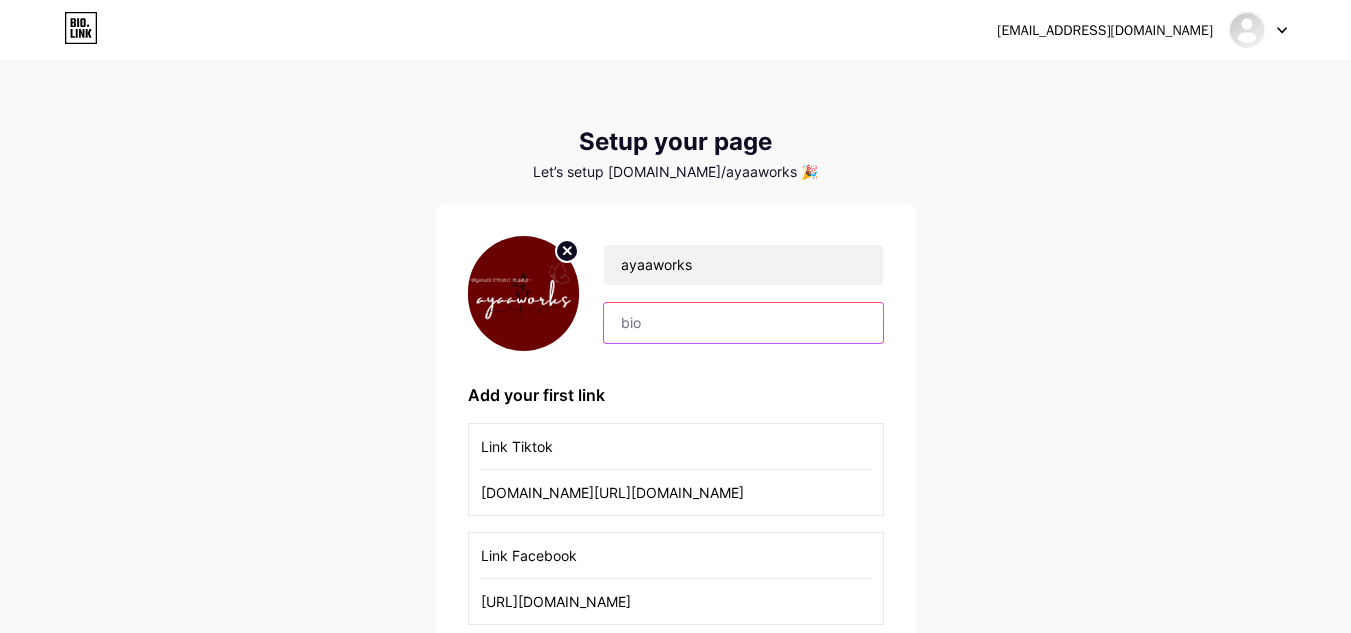 paste on "🔗 Produk Terbaik untuk Anda 📲 Klik Link di bawah untuk sebarang pertanyaan!" 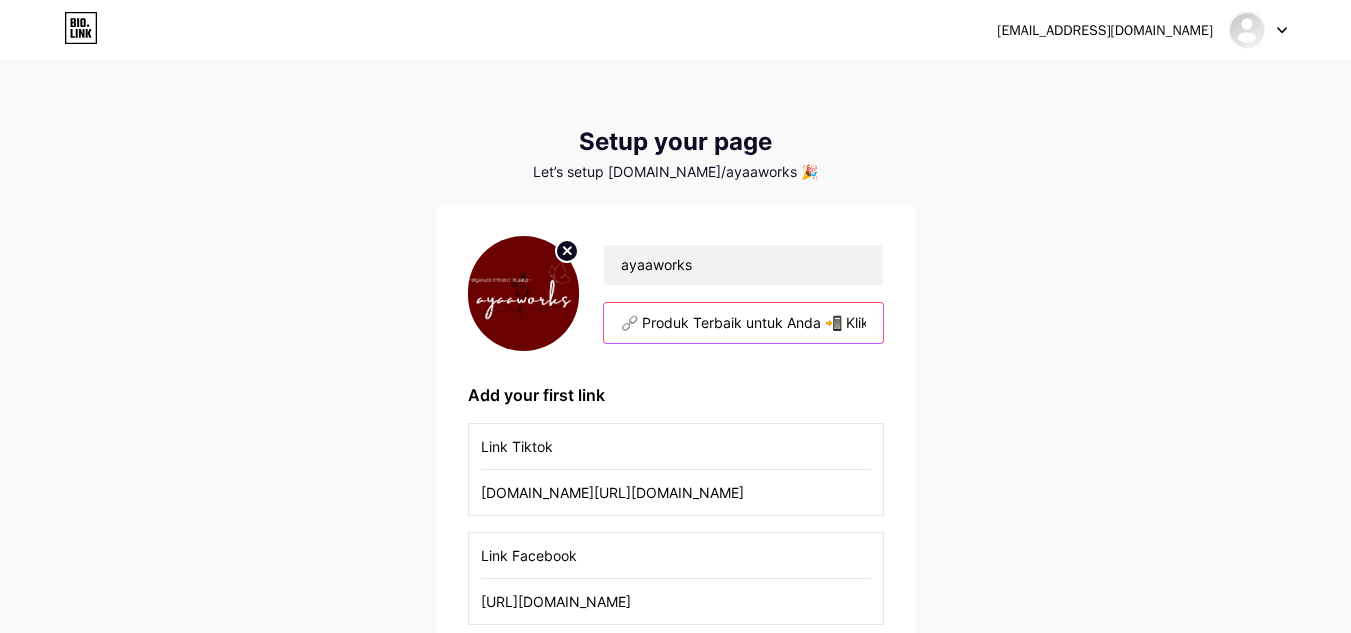 scroll, scrollTop: 0, scrollLeft: 293, axis: horizontal 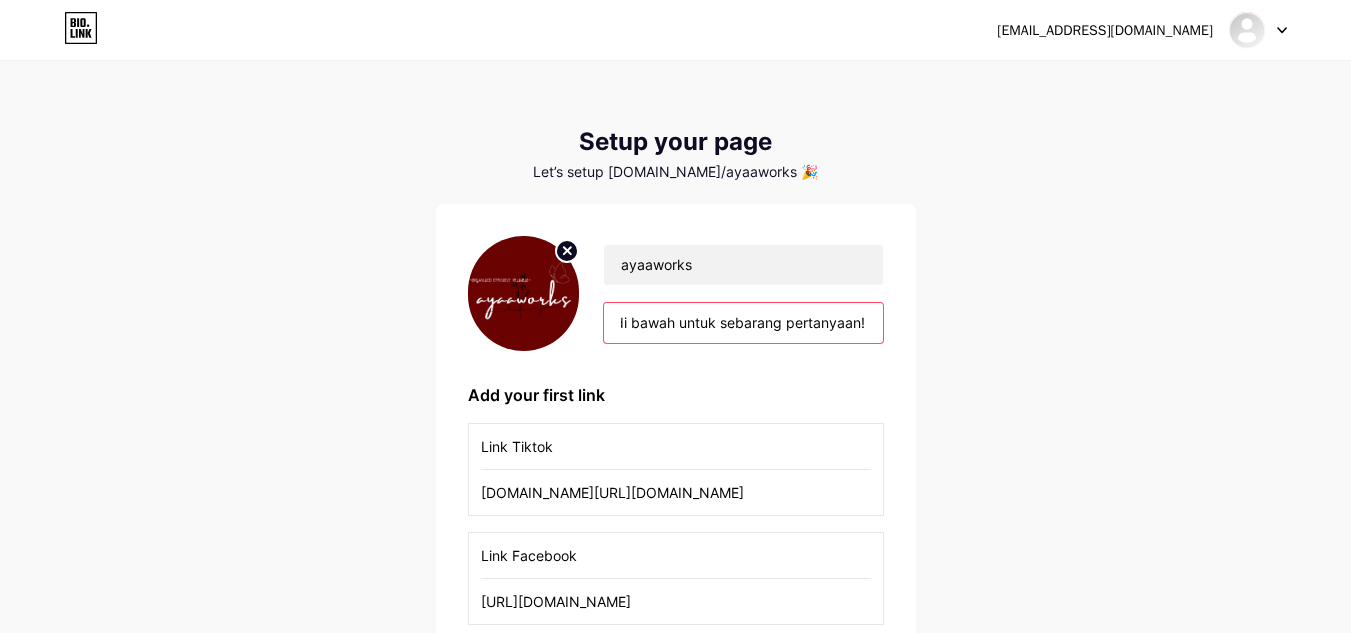 click on "🔗 Produk Terbaik untuk Anda 📲 Klik Link di bawah untuk sebarang pertanyaan!" at bounding box center [743, 323] 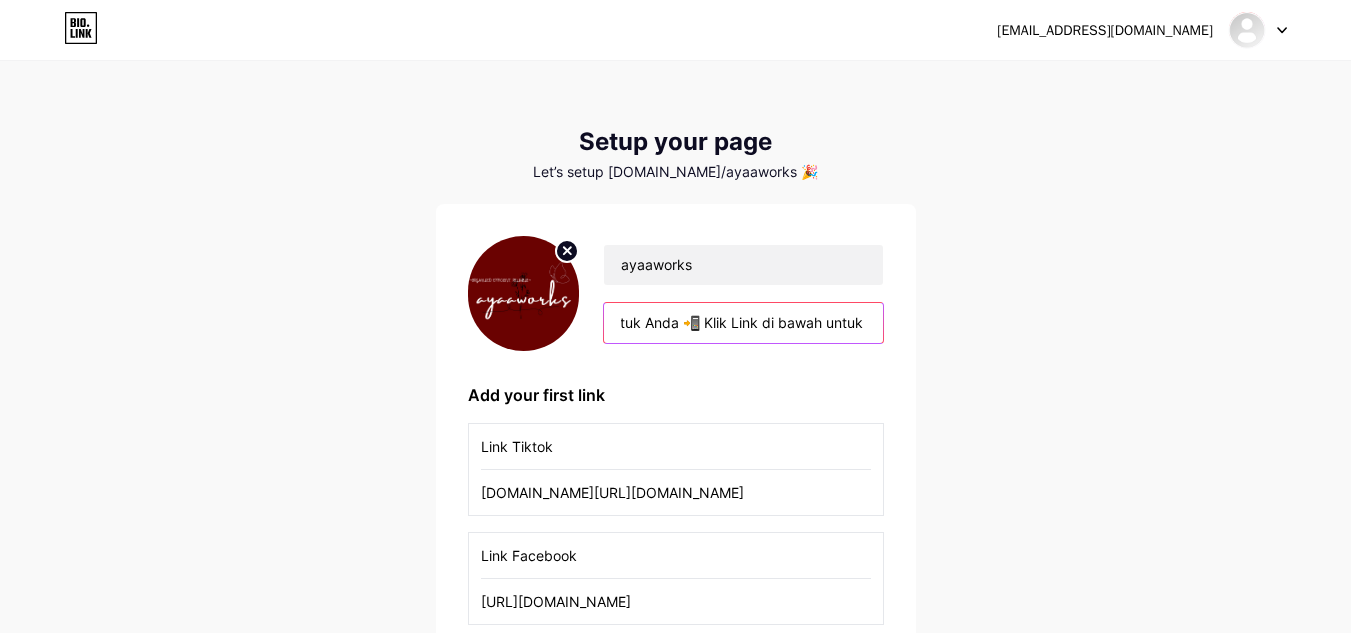scroll, scrollTop: 0, scrollLeft: 37, axis: horizontal 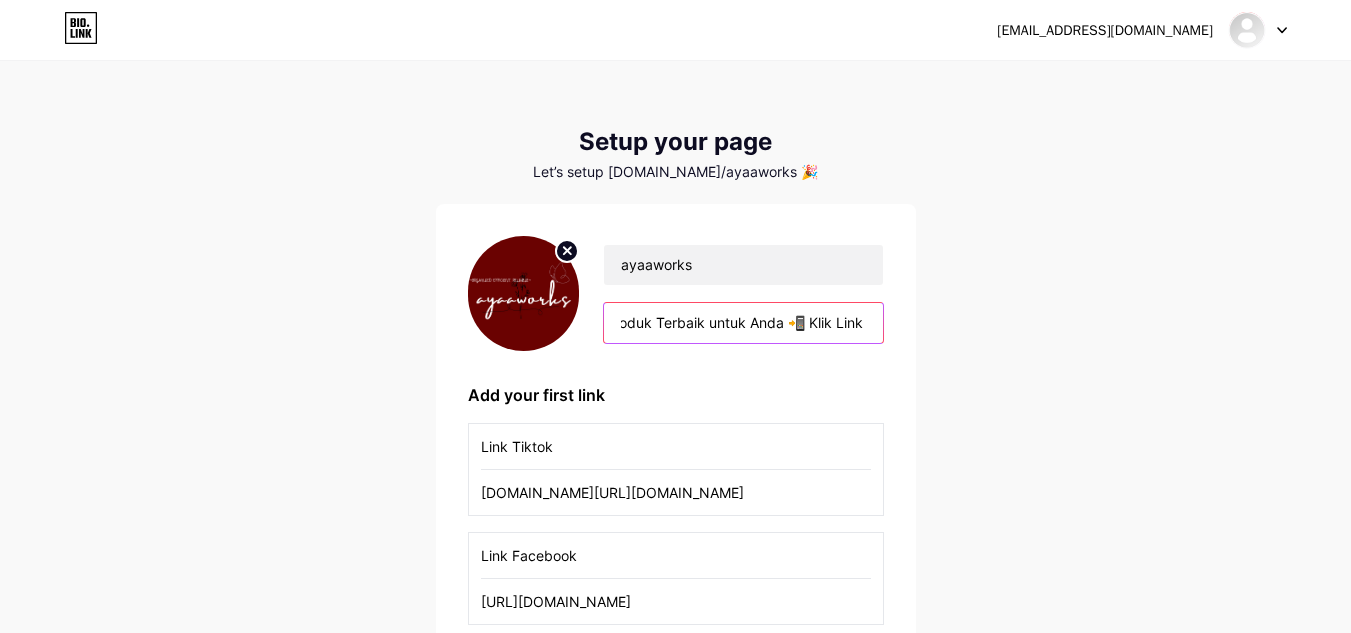 click on "🔗 Produk Terbaik untuk Anda 📲 Klik Link di bawah untuk sebarang pertanyaan!" at bounding box center (743, 323) 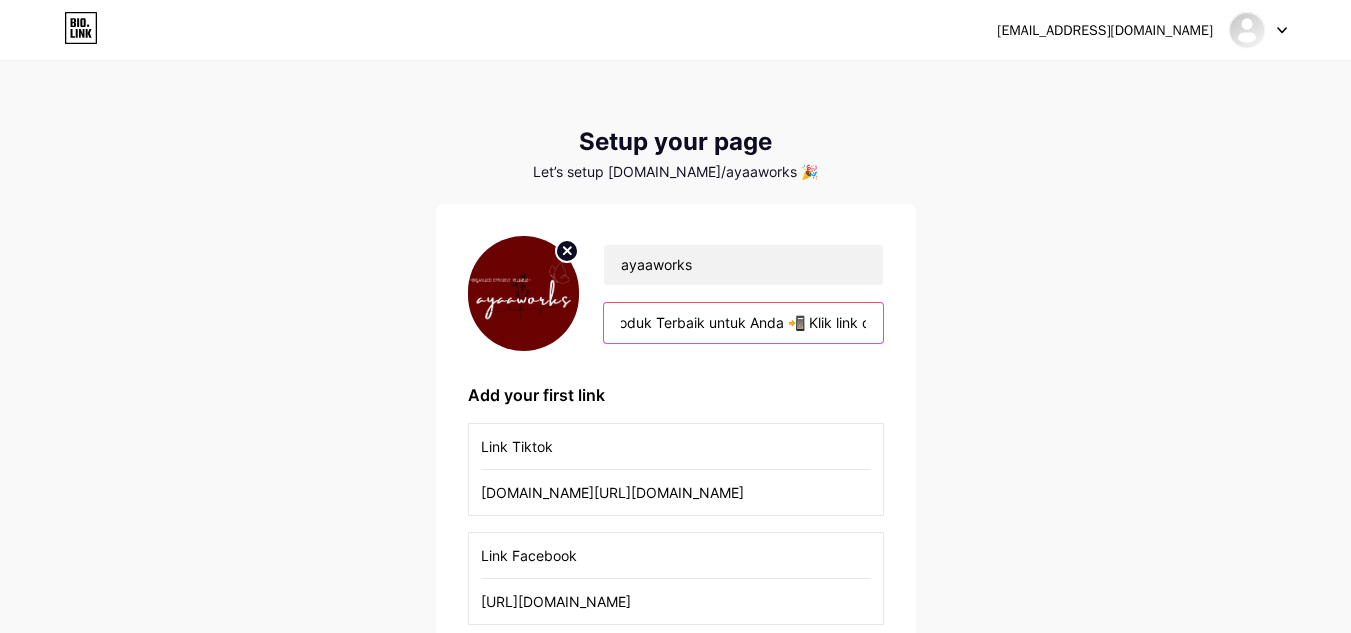 click on "🔗 Produk Terbaik untuk Anda 📲 Klik link di bawah untuk sebarang pertanyaan!" at bounding box center (743, 323) 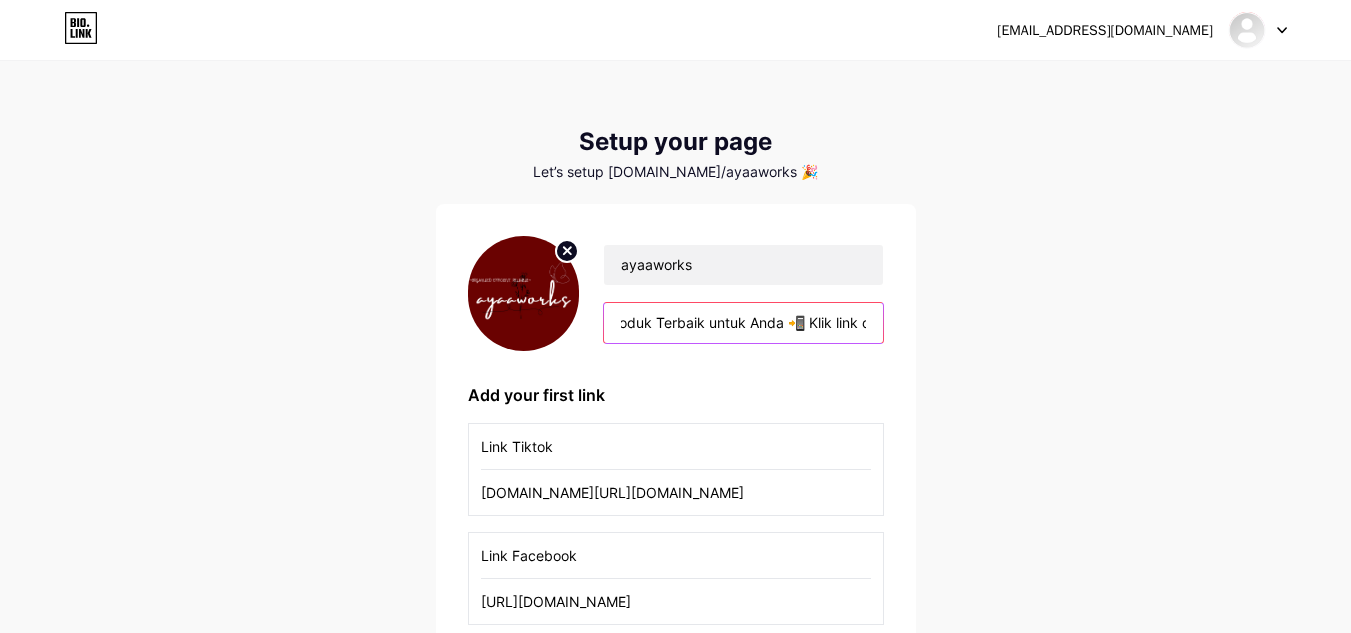 scroll, scrollTop: 0, scrollLeft: 0, axis: both 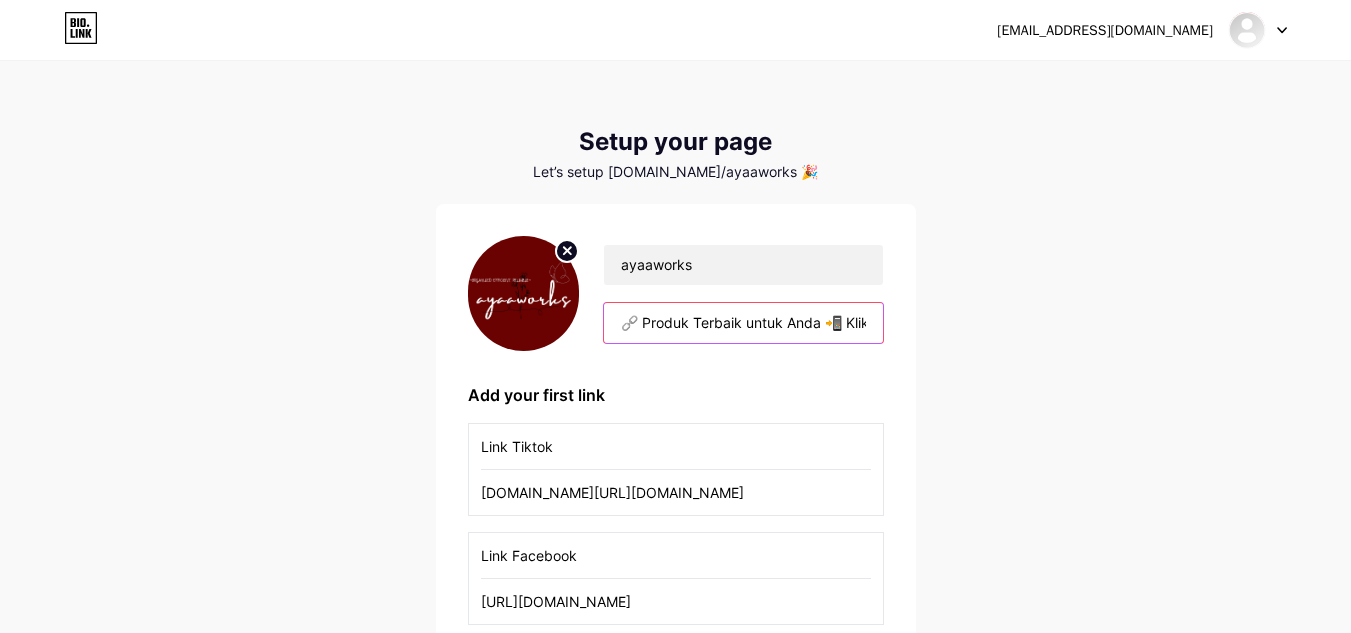 type on "🔗 Produk Terbaik untuk Anda 📲 Klik link di bawah untuk sebarang pertanyaan!" 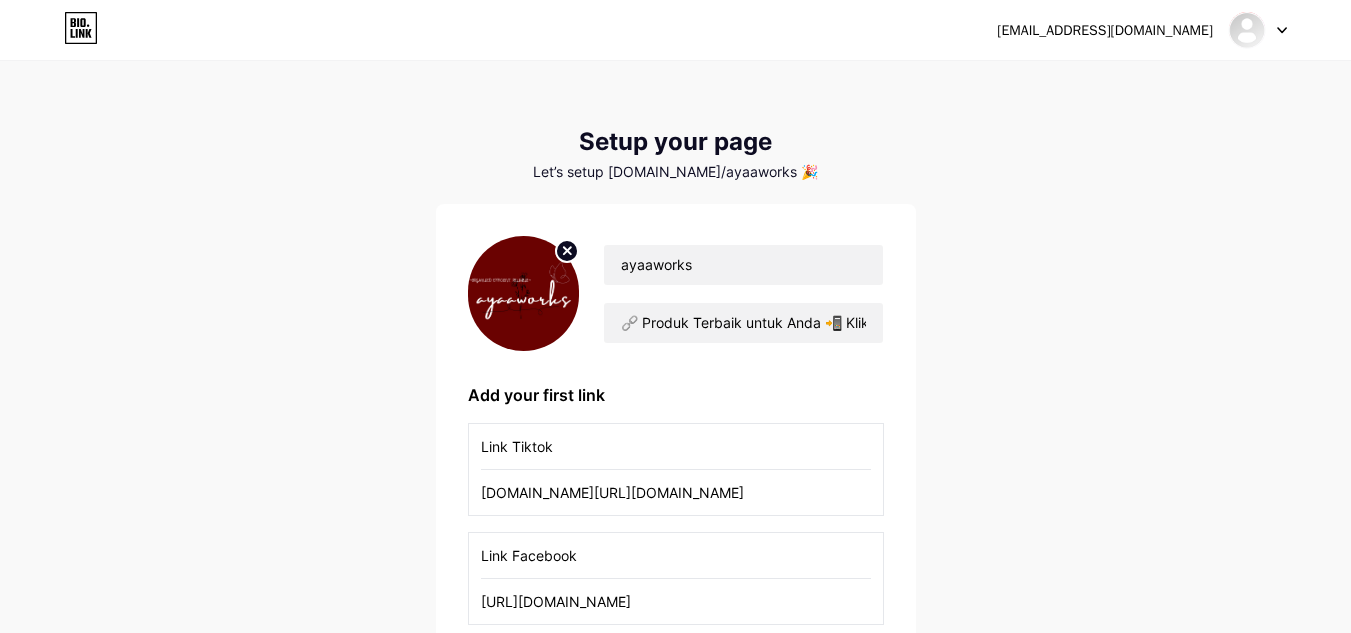 click on "[EMAIL_ADDRESS][DOMAIN_NAME]           Dashboard     Logout   Setup your page   Let’s setup [DOMAIN_NAME]/ayaaworks 🎉               ayaaworks     🔗 Produk Terbaik untuk Anda 📲 Klik link di bawah untuk sebarang pertanyaan!     Add your first link   Link Tiktok   [DOMAIN_NAME][URL][DOMAIN_NAME]   Link Facebook   [URL][DOMAIN_NAME]   Link WhatsApp   [URL][DOMAIN_NAME]
+  Add another link     get started" at bounding box center (675, 465) 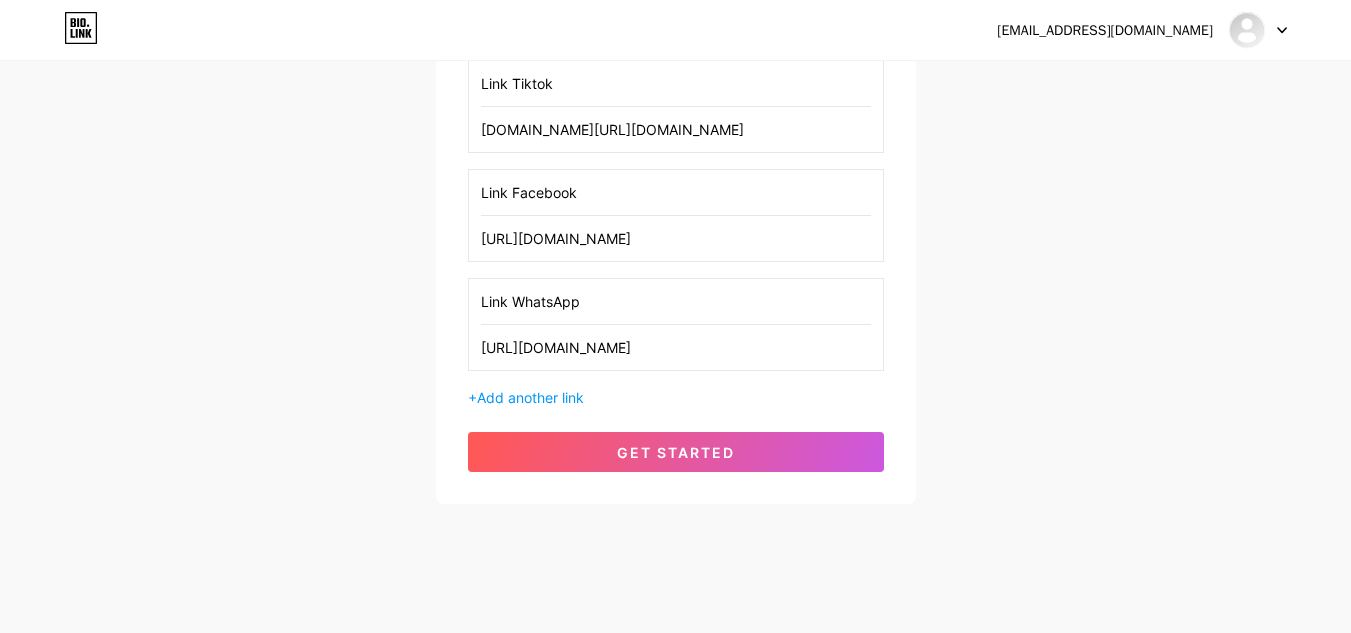 scroll, scrollTop: 378, scrollLeft: 0, axis: vertical 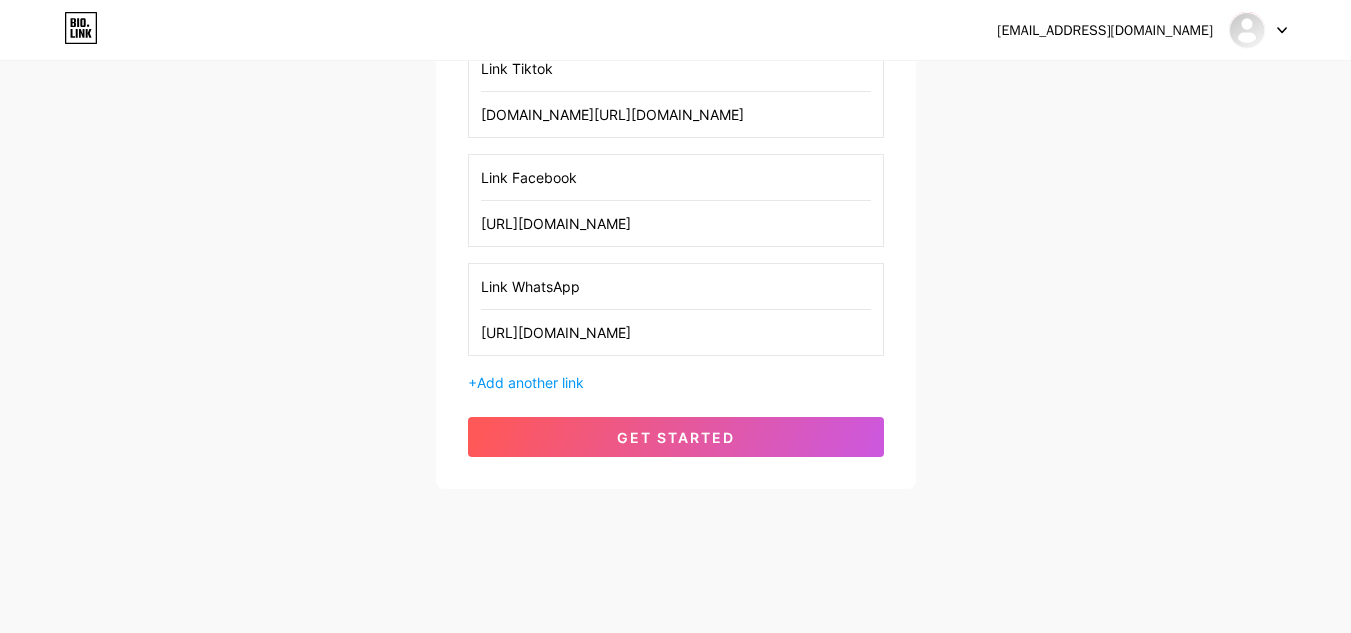 click on "[URL][DOMAIN_NAME]" at bounding box center (676, 332) 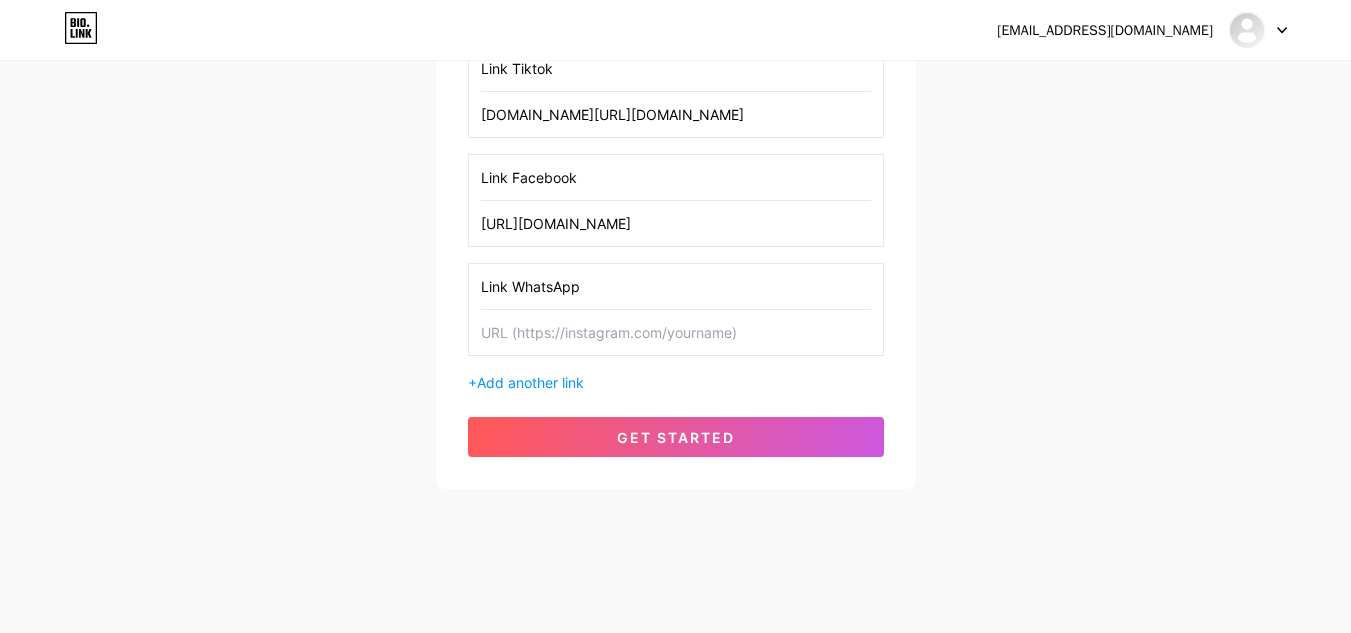 type 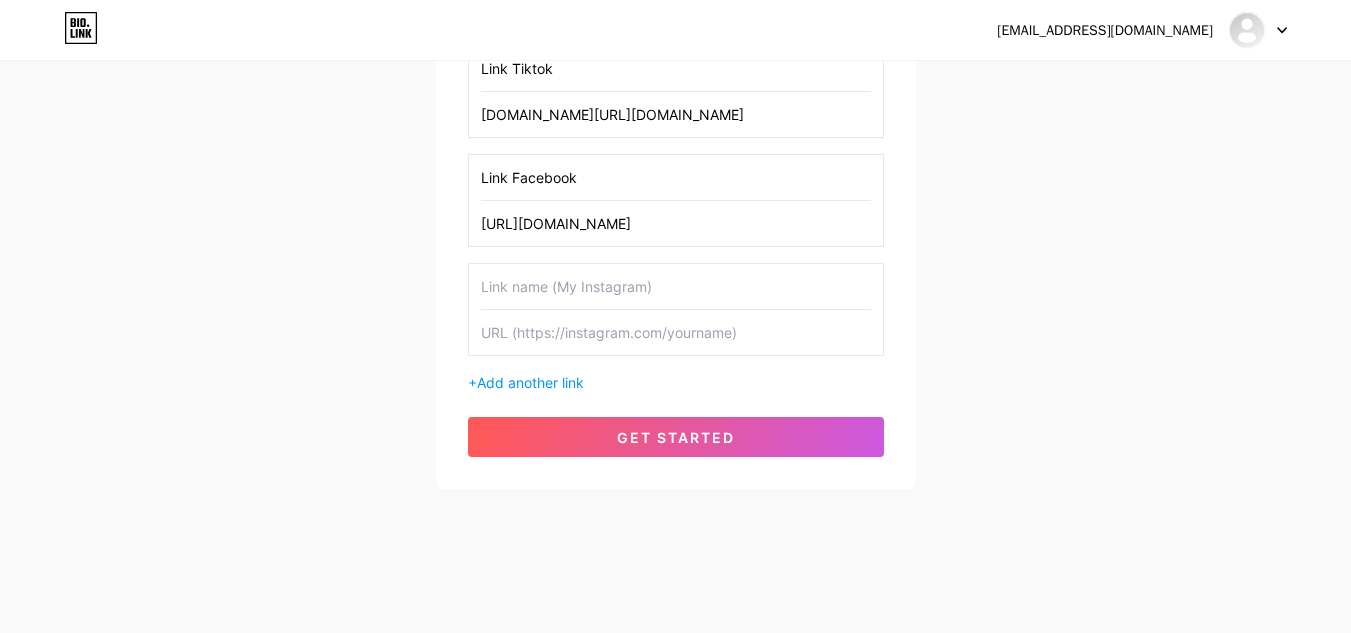 type 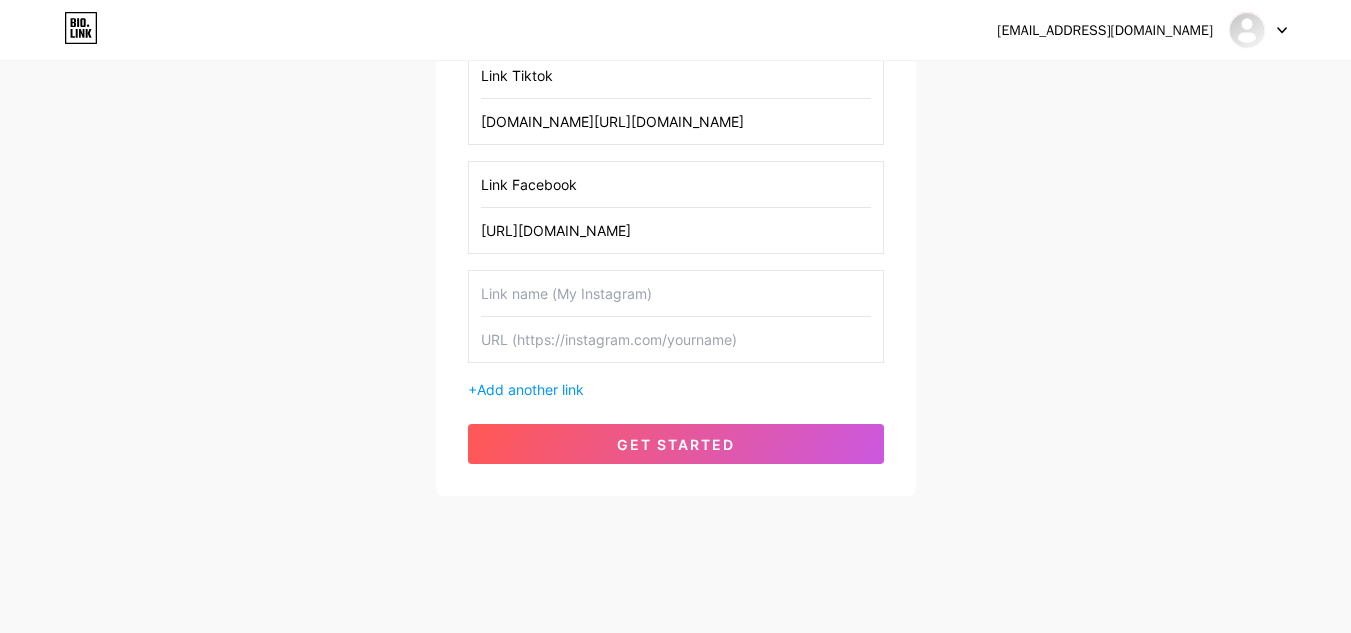 scroll, scrollTop: 378, scrollLeft: 0, axis: vertical 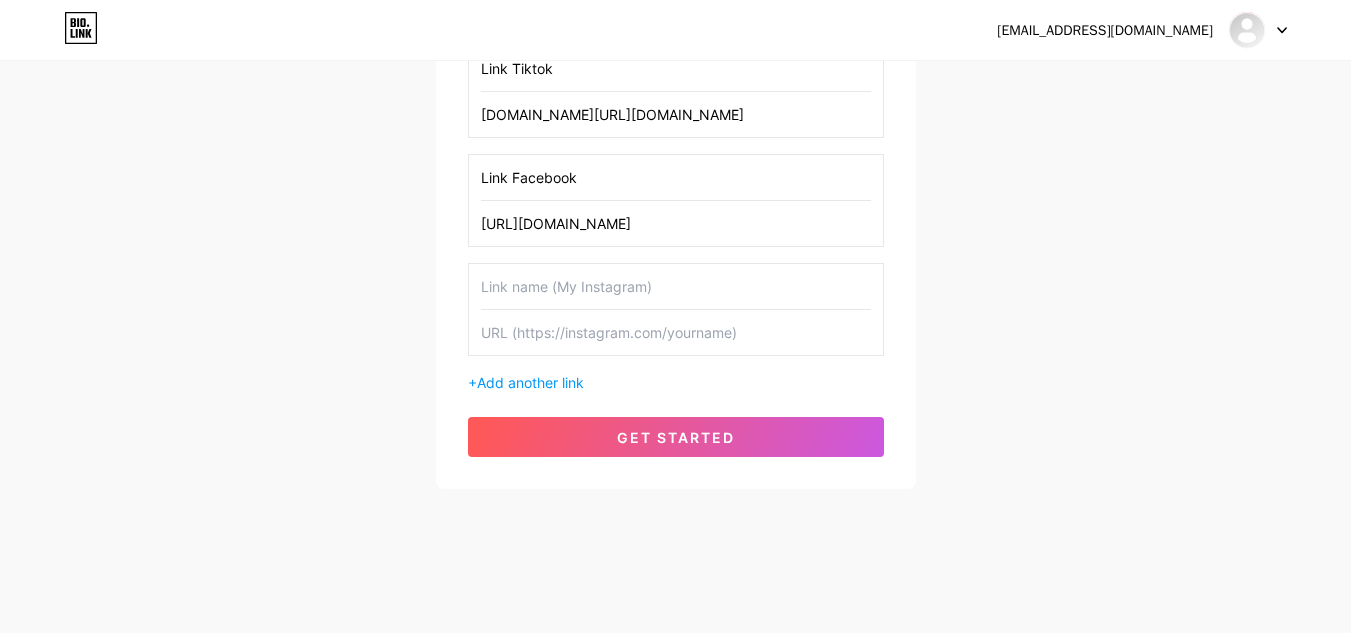 click at bounding box center [676, 286] 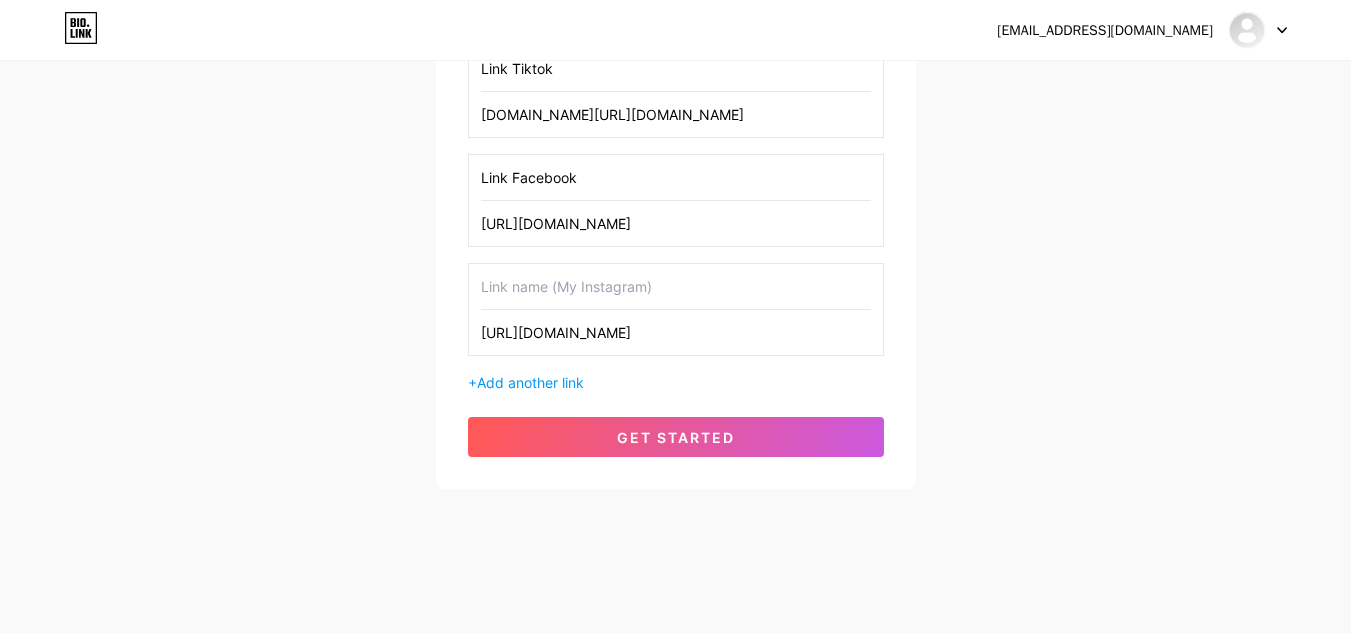 drag, startPoint x: 687, startPoint y: 329, endPoint x: 599, endPoint y: 329, distance: 88 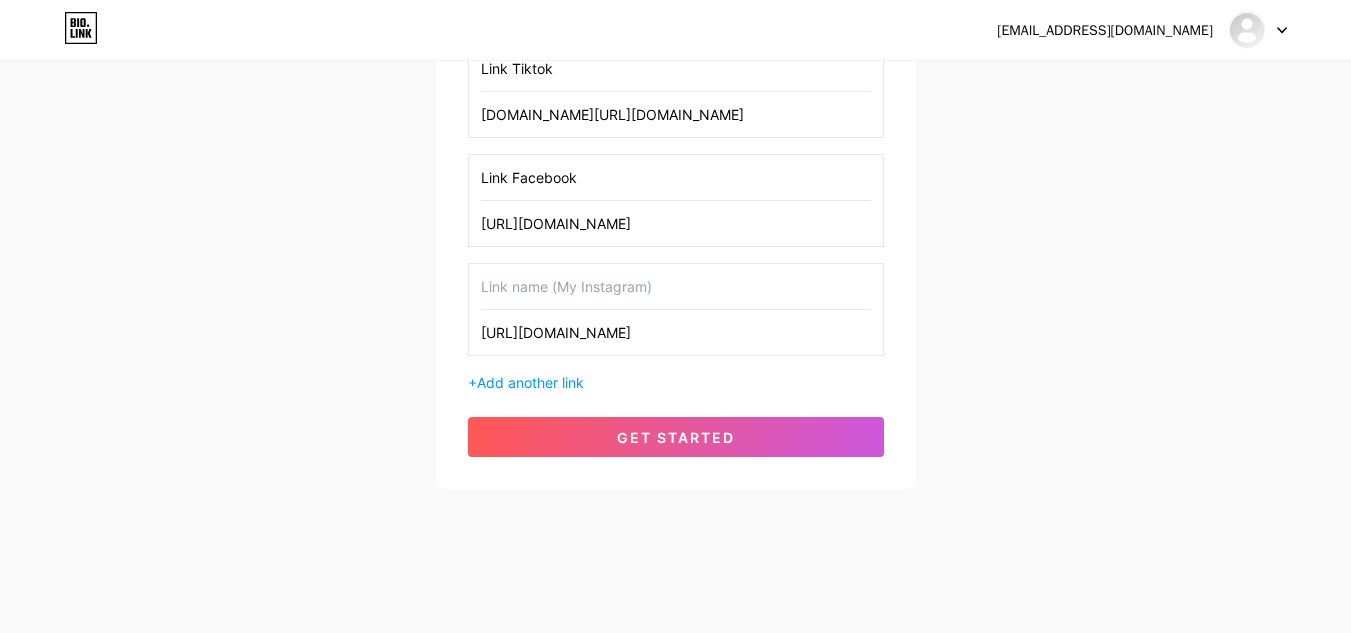 click on "[URL][DOMAIN_NAME]" at bounding box center (676, 332) 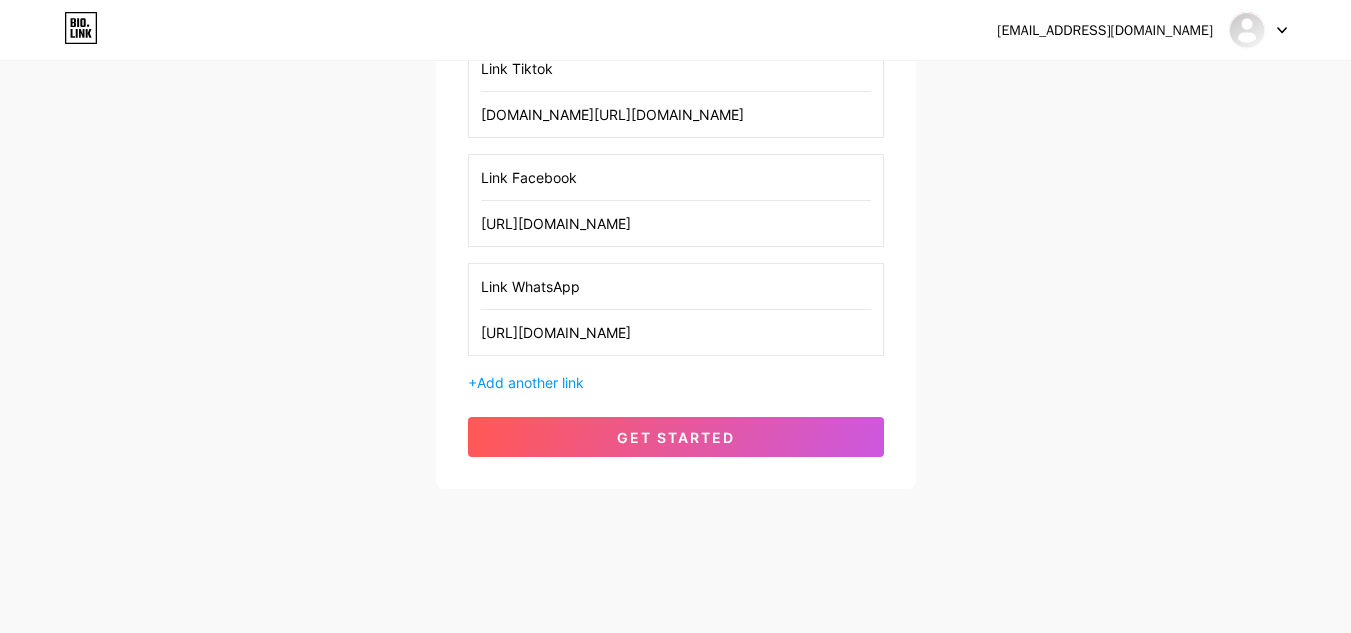 type on "Link WhatsApp" 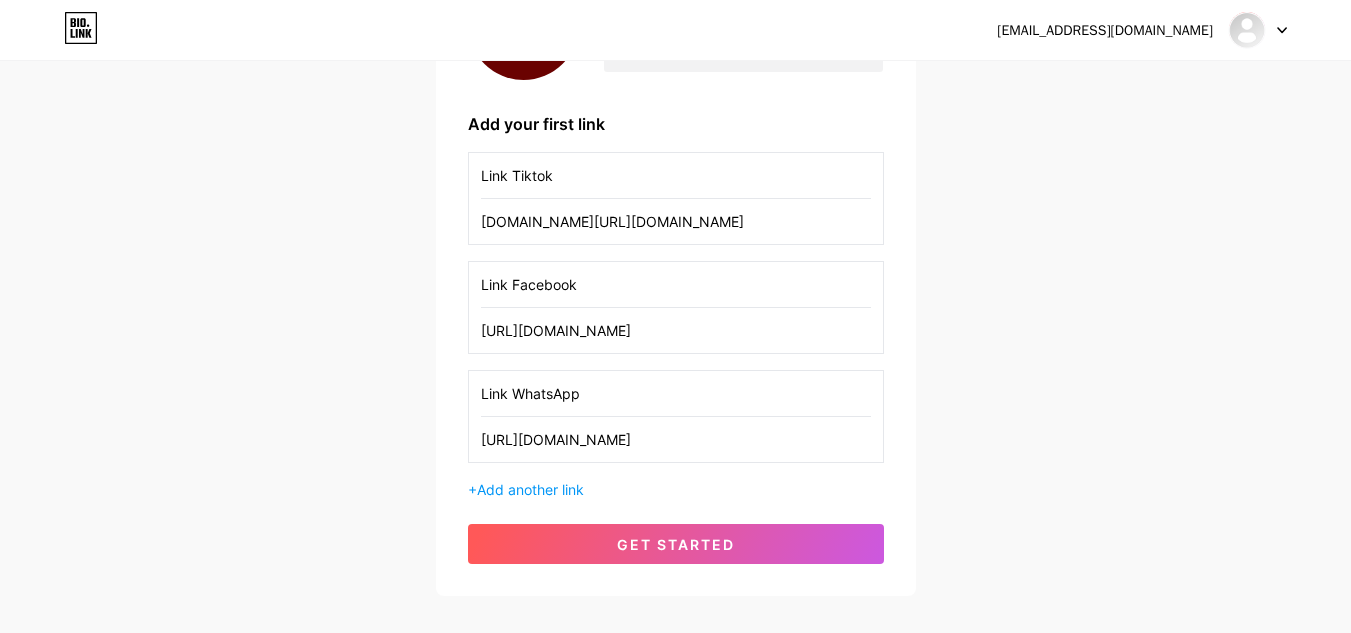 scroll, scrollTop: 300, scrollLeft: 0, axis: vertical 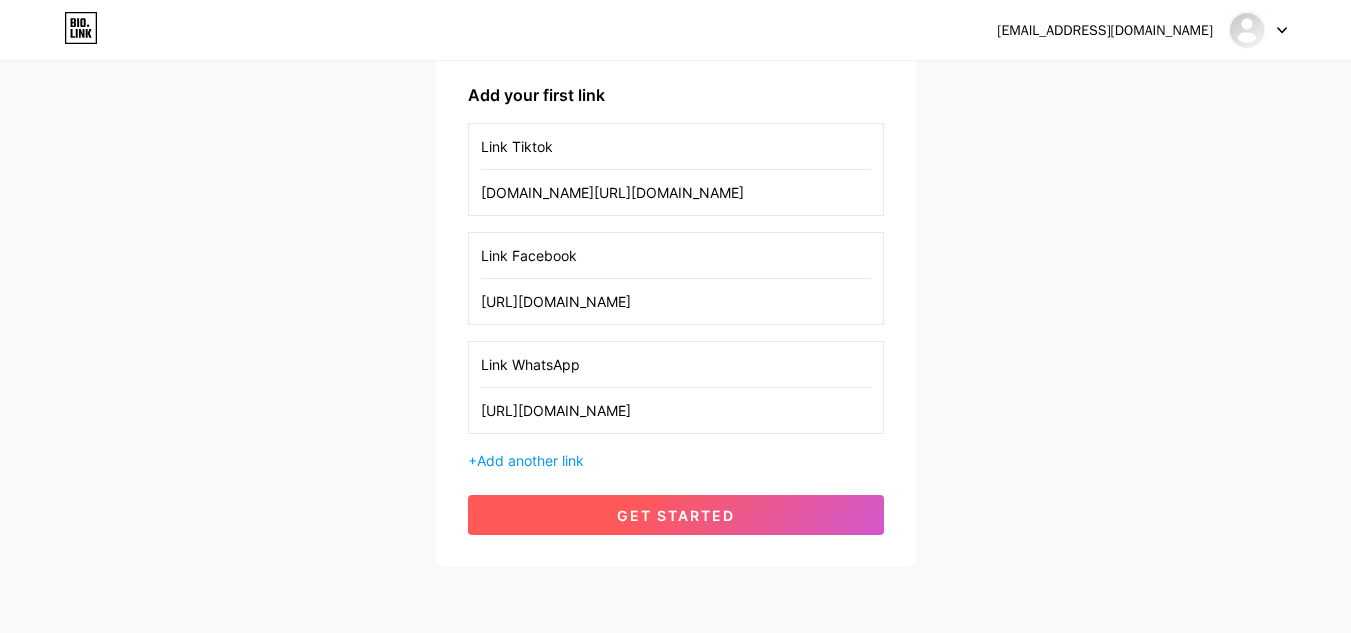 click on "get started" at bounding box center (676, 515) 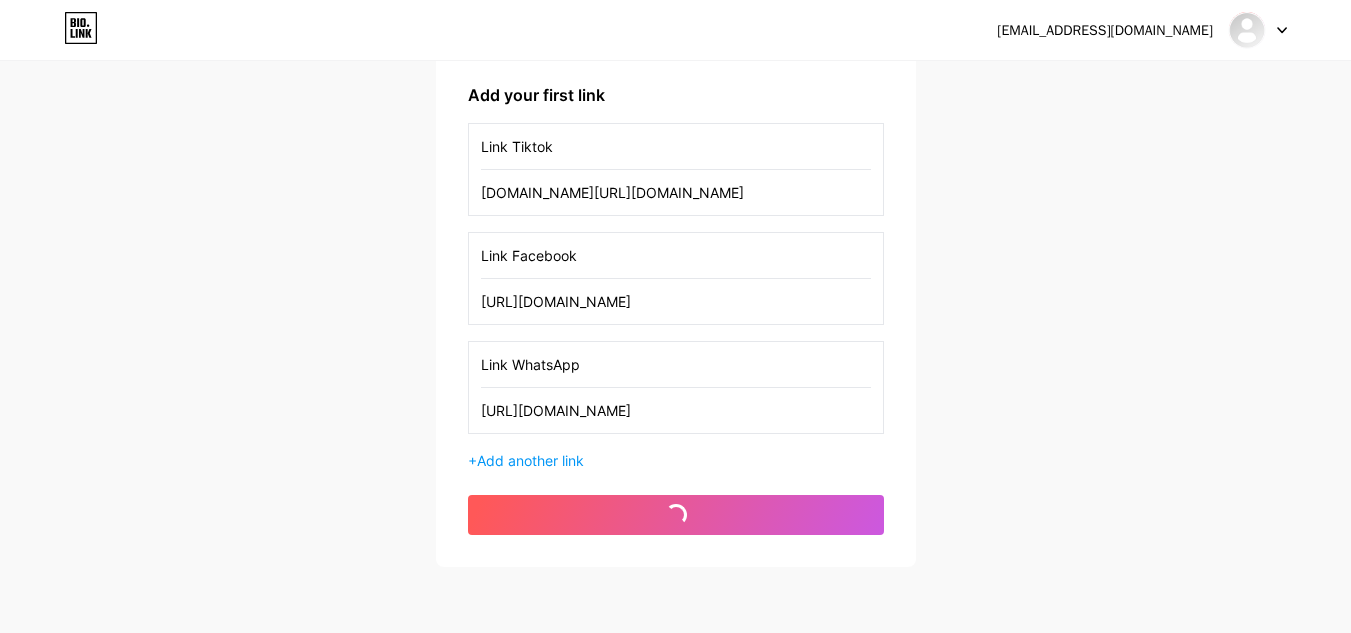 scroll, scrollTop: 0, scrollLeft: 0, axis: both 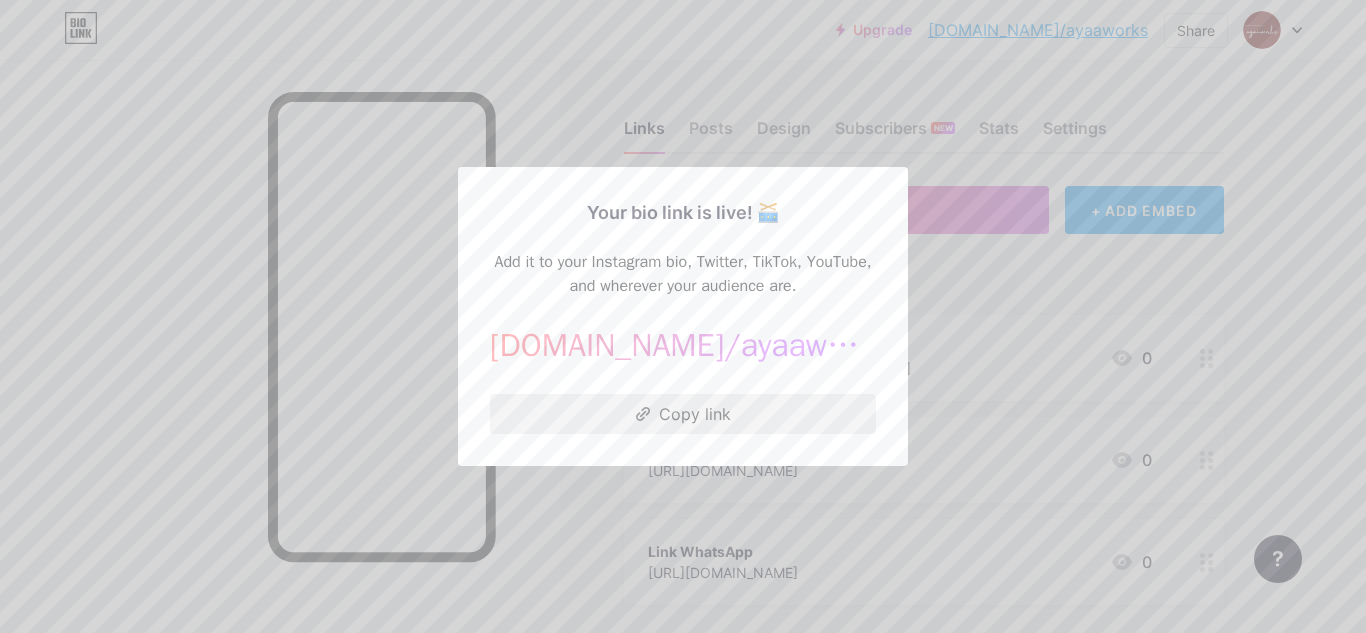 click on "Copy link" at bounding box center [683, 414] 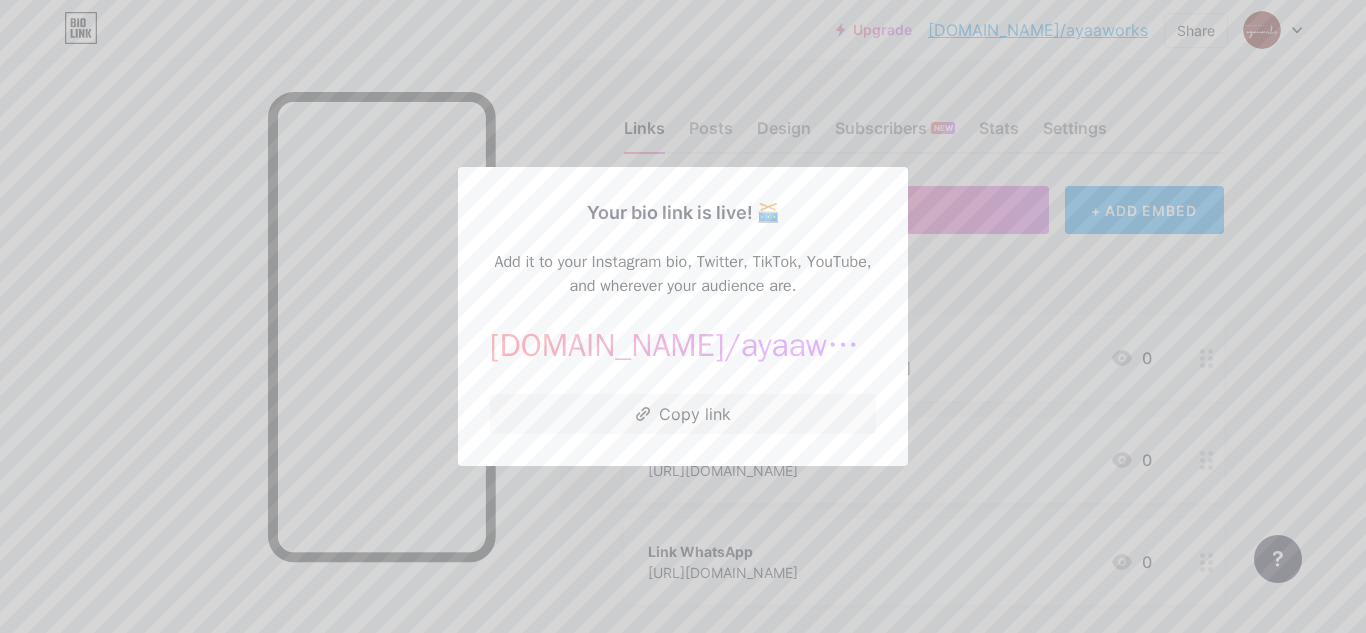 click at bounding box center (683, 316) 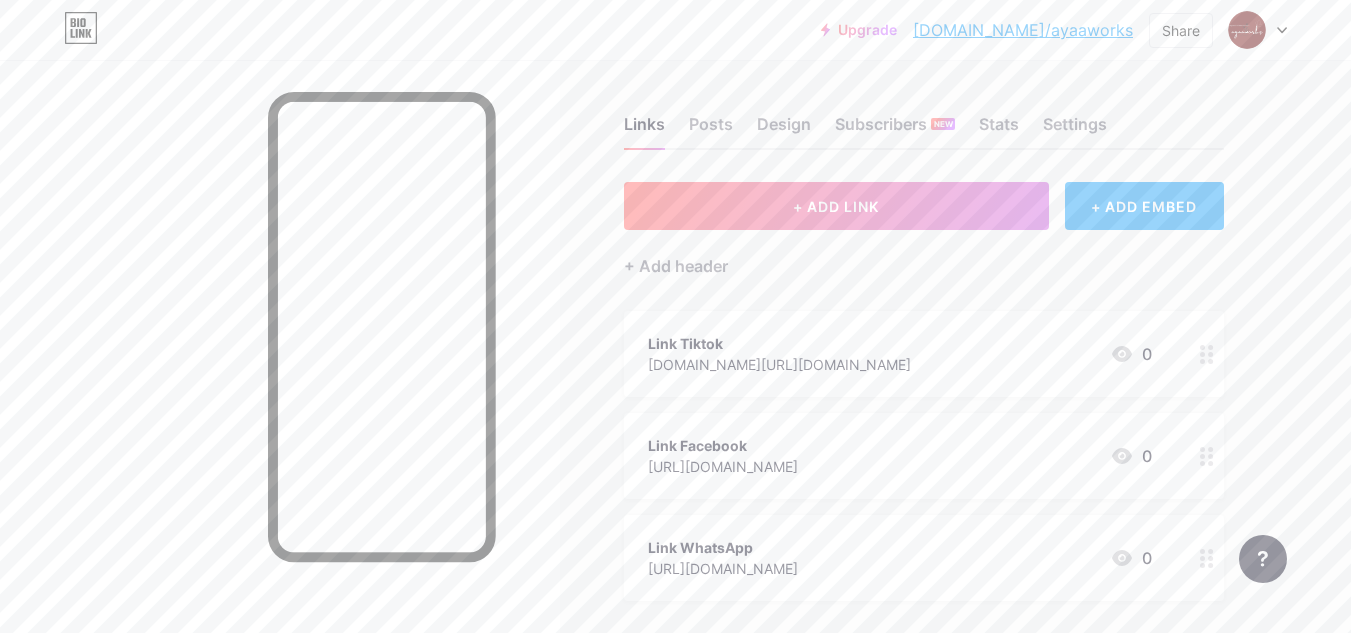 scroll, scrollTop: 0, scrollLeft: 0, axis: both 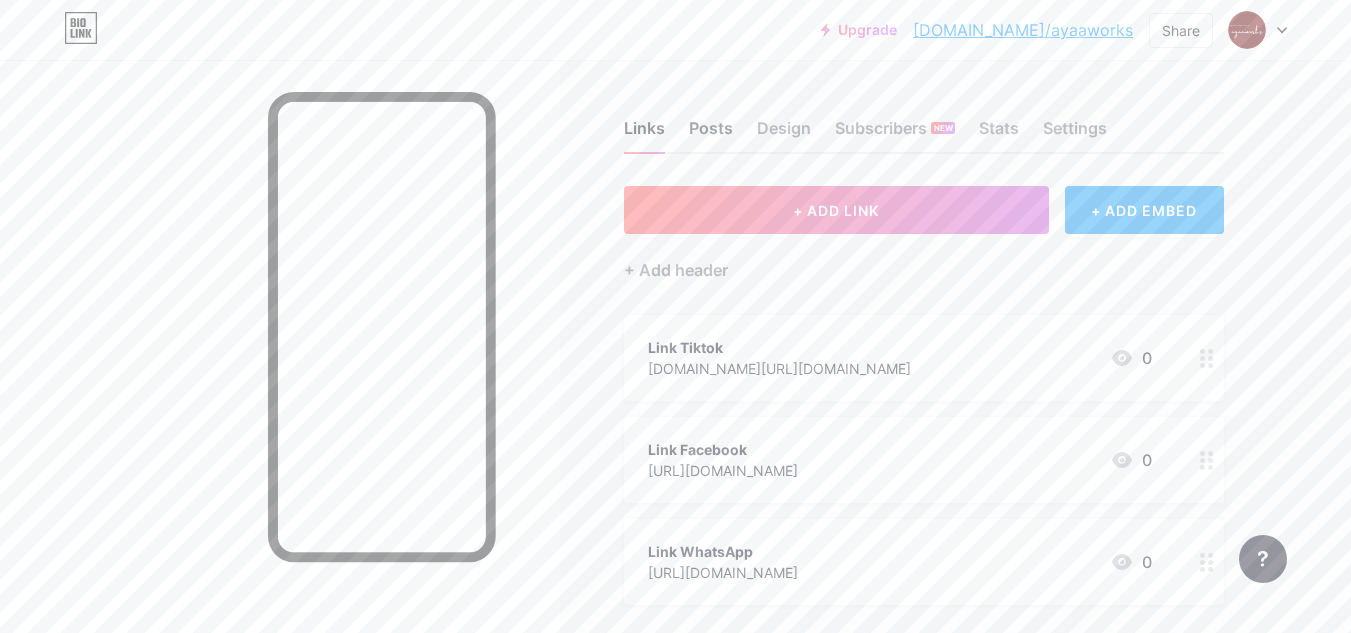 click on "Posts" at bounding box center (711, 134) 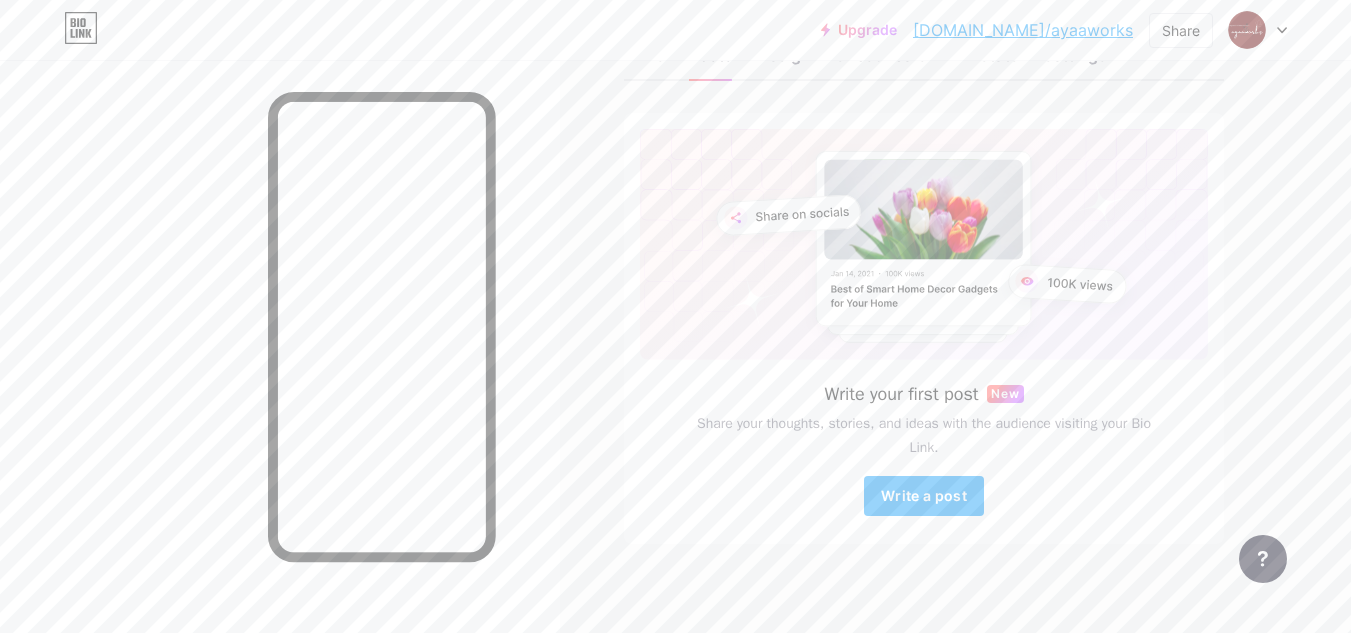 scroll, scrollTop: 0, scrollLeft: 0, axis: both 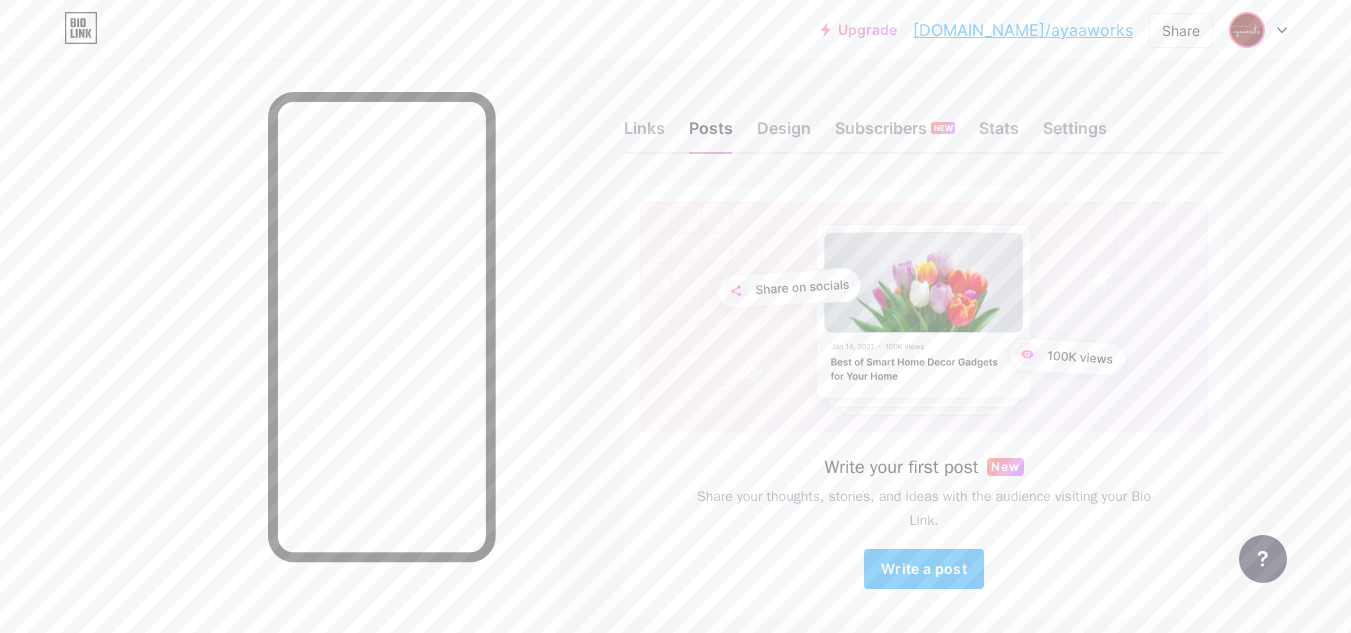 click at bounding box center [1247, 30] 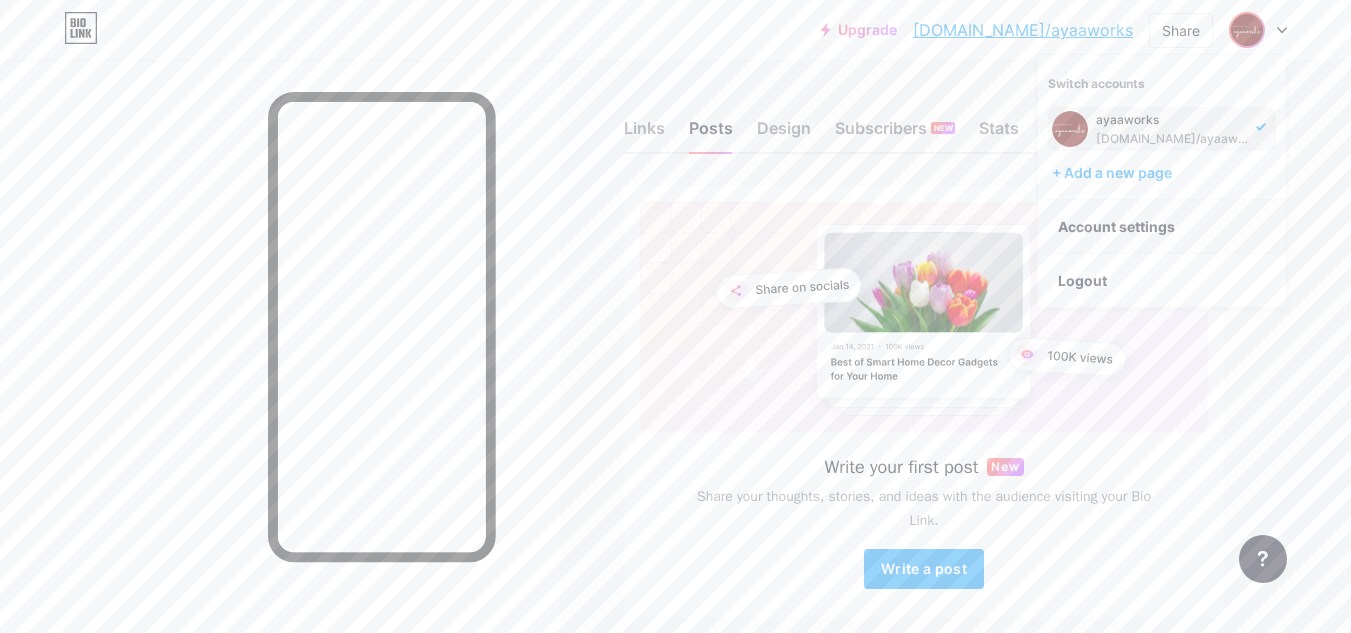click on "Account settings" at bounding box center [1162, 227] 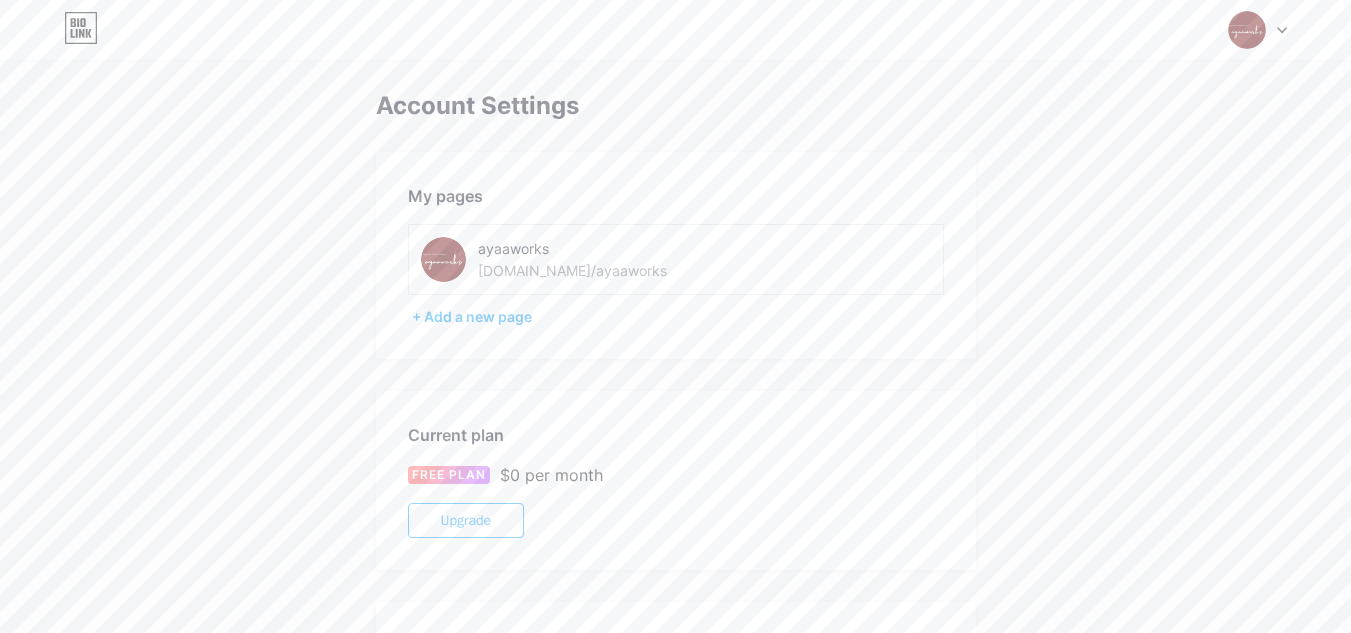 click on "ayaaworks   [DOMAIN_NAME]/ayaaworks" at bounding box center [591, 259] 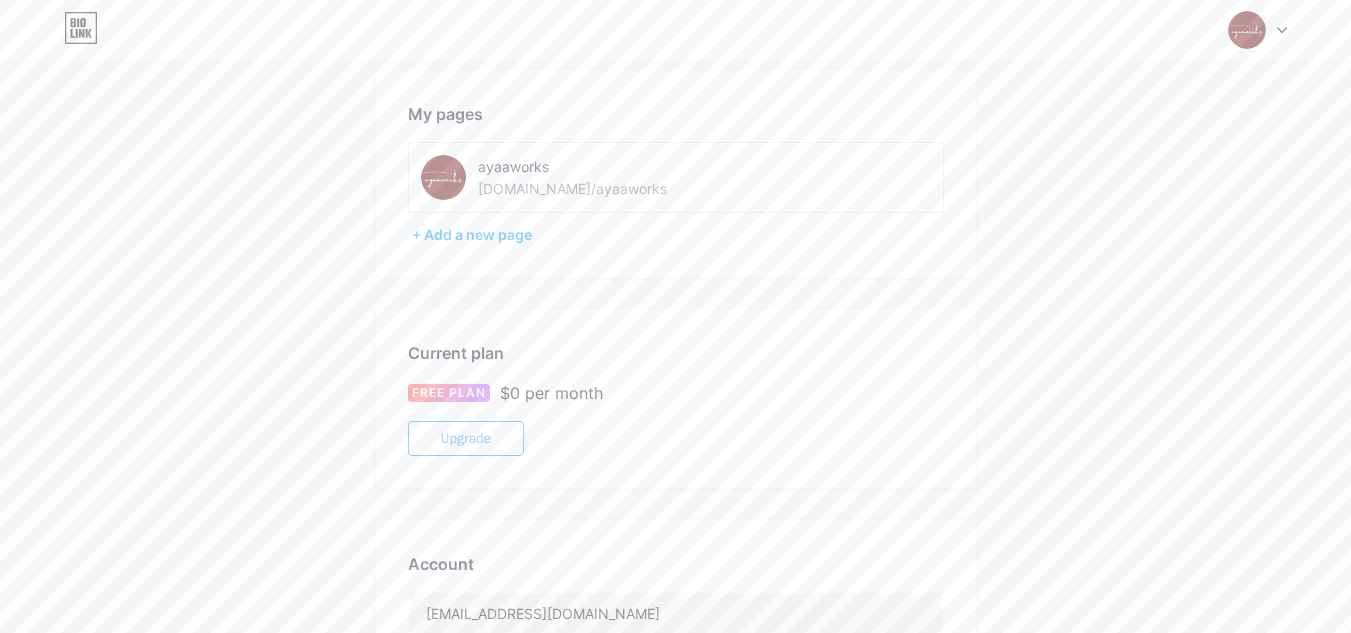 scroll, scrollTop: 0, scrollLeft: 0, axis: both 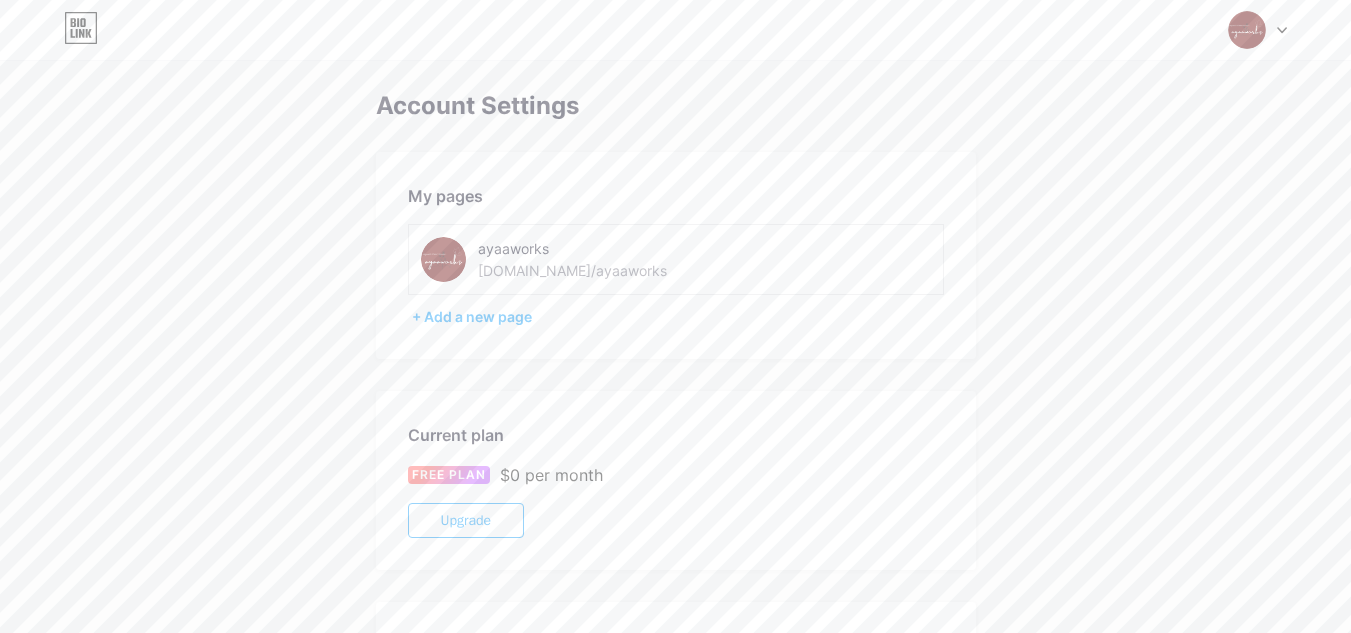 click 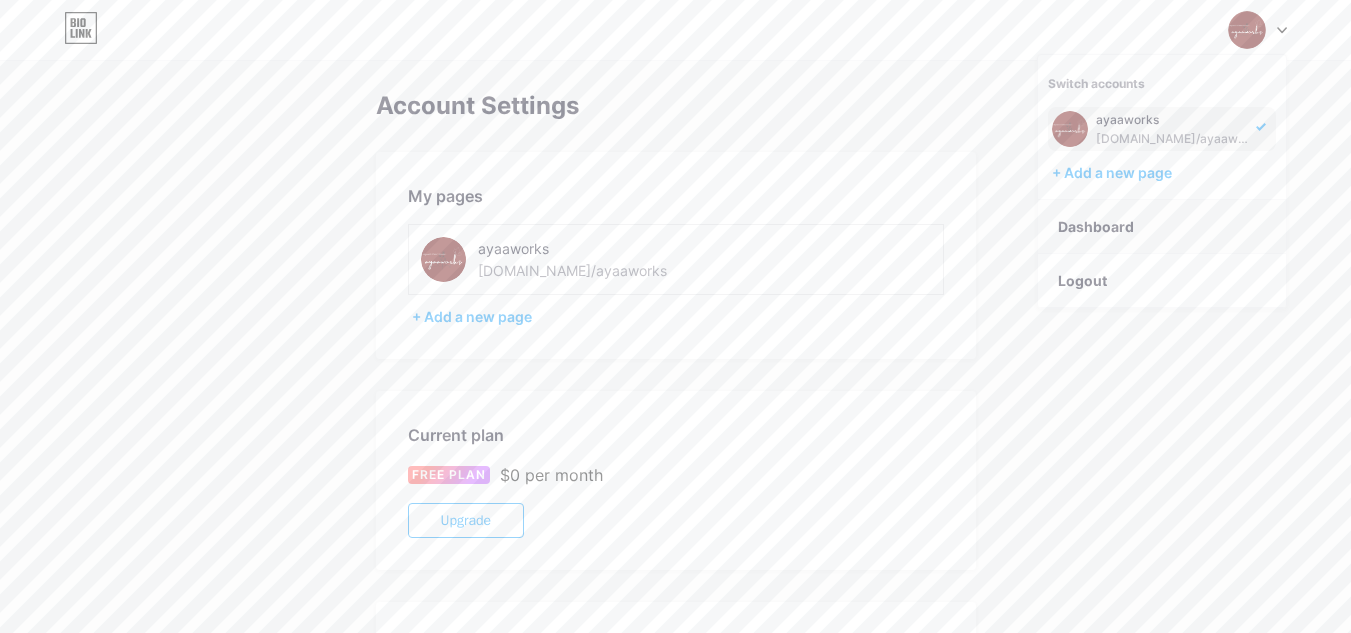 click on "Dashboard" at bounding box center (1162, 227) 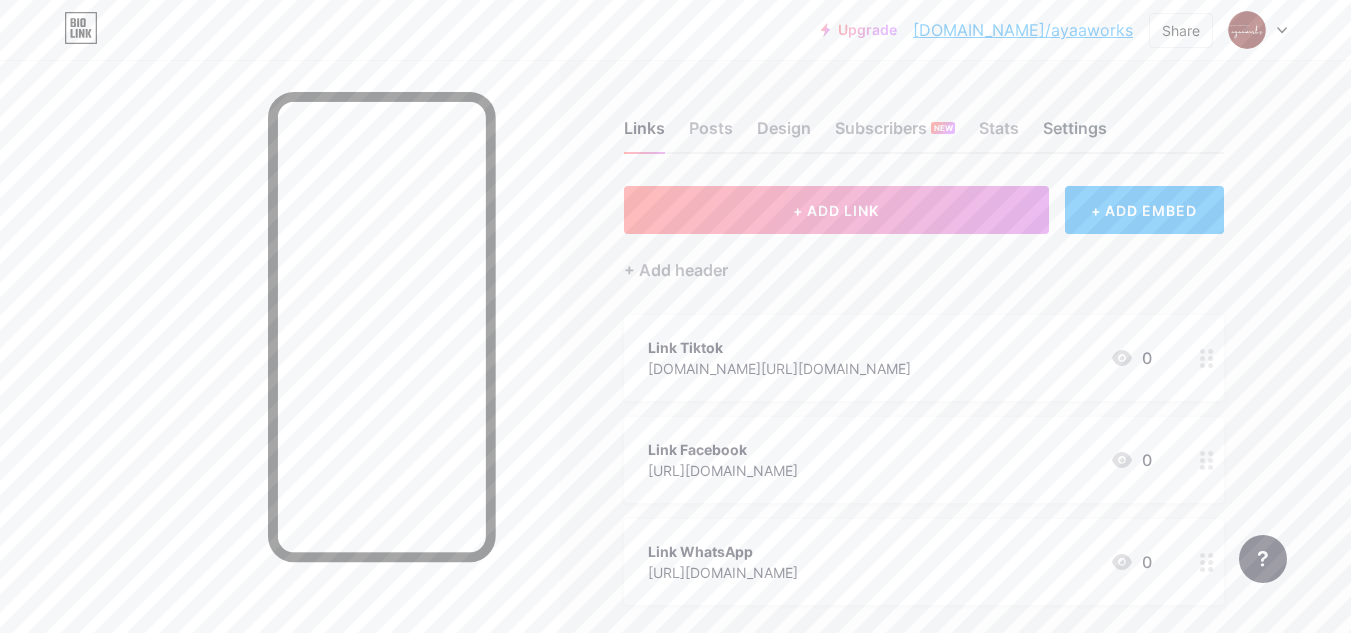click on "Settings" at bounding box center [1075, 134] 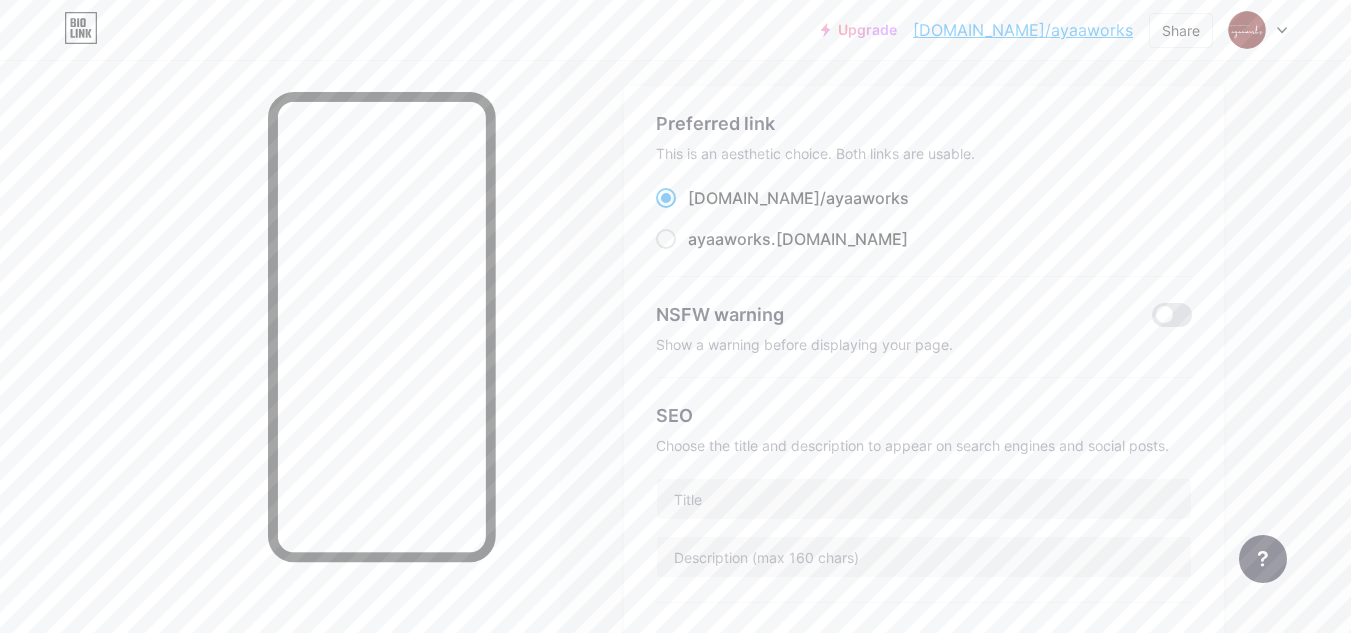 scroll, scrollTop: 0, scrollLeft: 0, axis: both 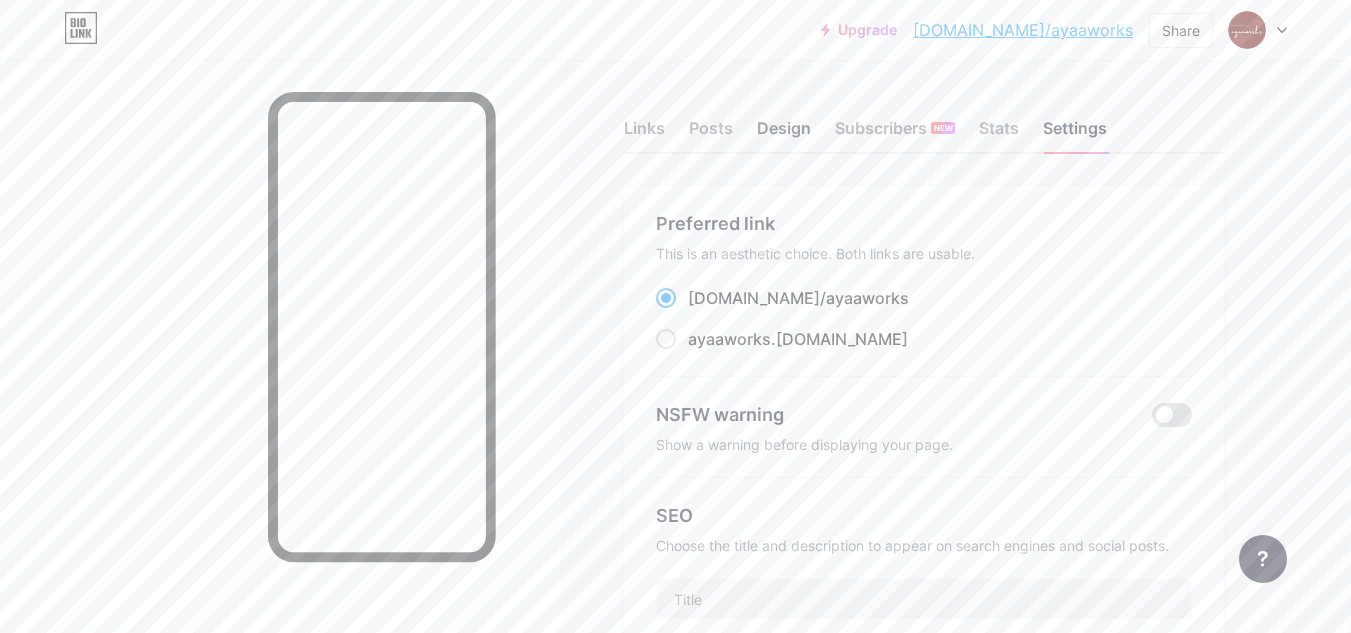 click on "Design" at bounding box center (784, 134) 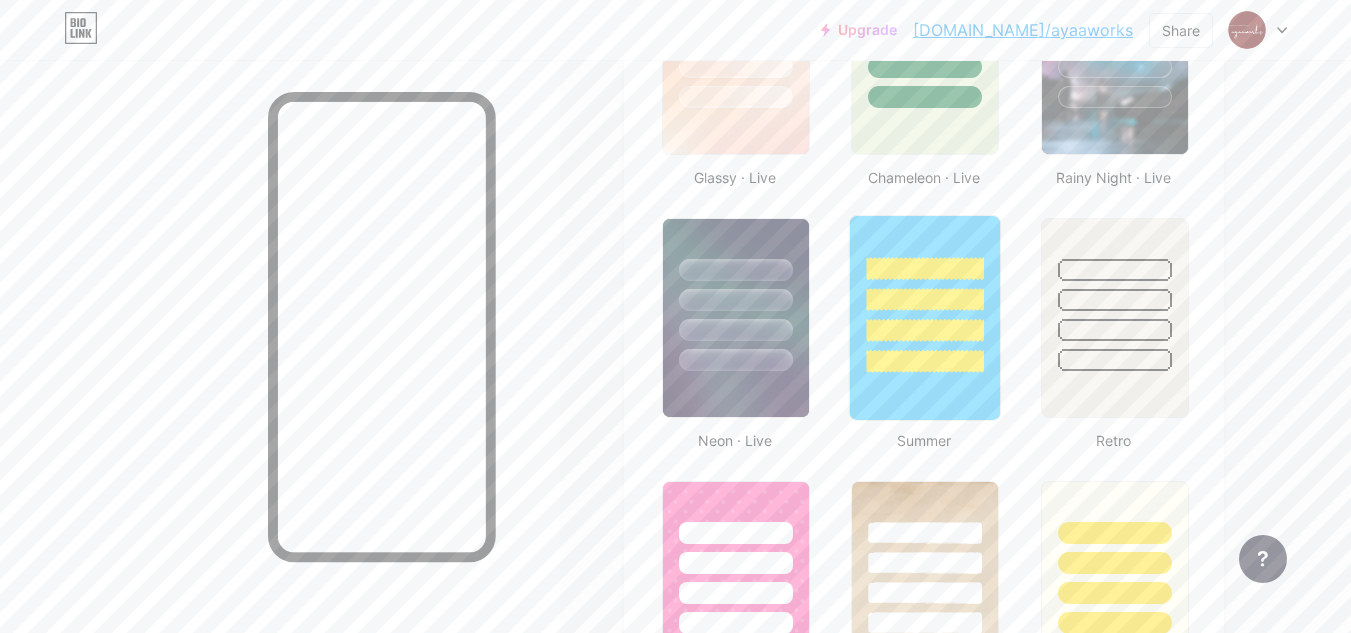 scroll, scrollTop: 1200, scrollLeft: 0, axis: vertical 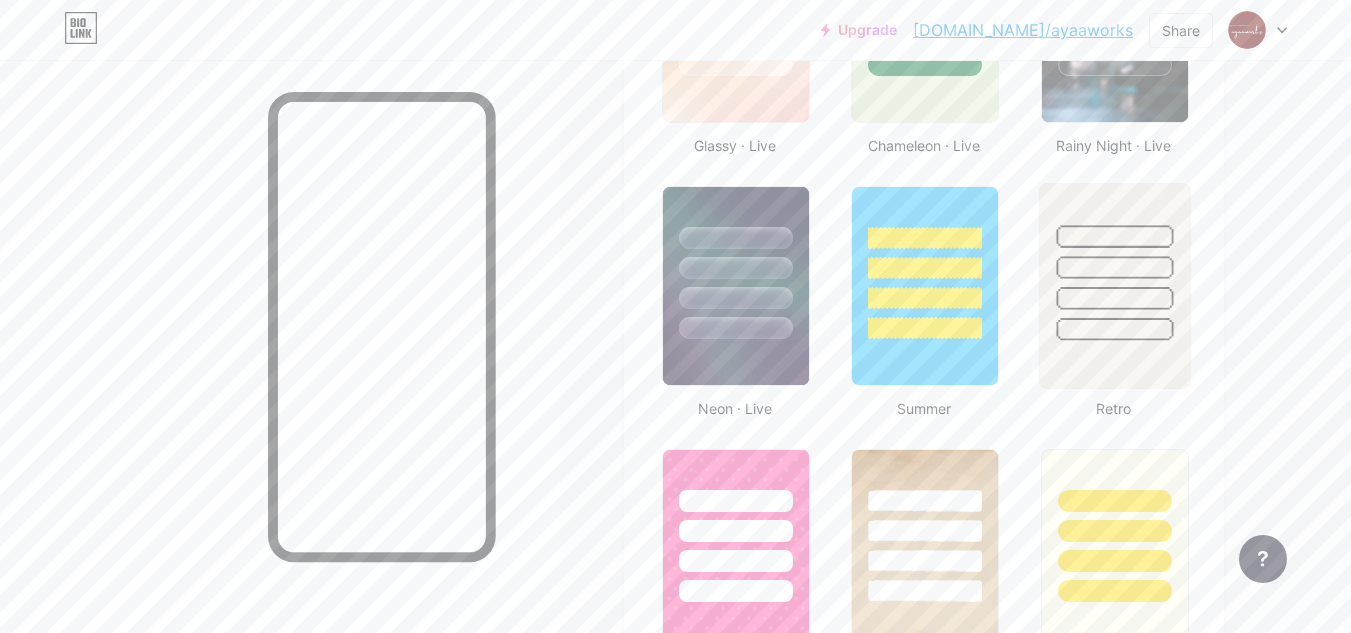 click at bounding box center (1114, 329) 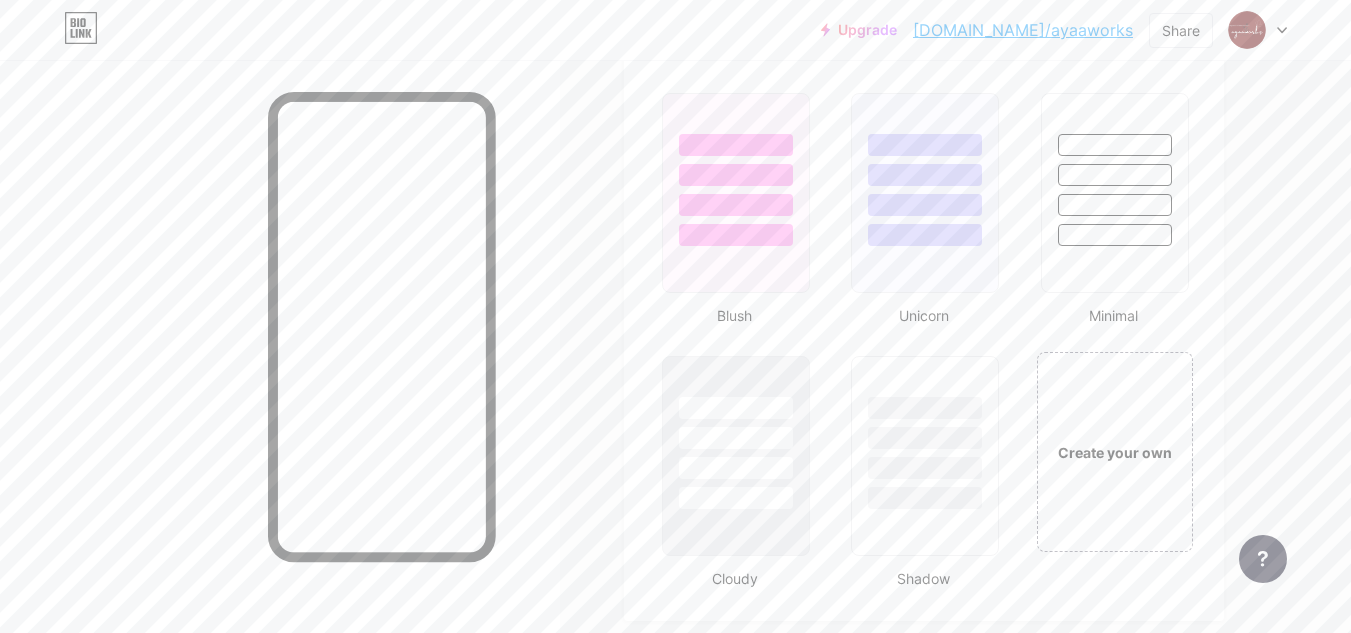 scroll, scrollTop: 2100, scrollLeft: 0, axis: vertical 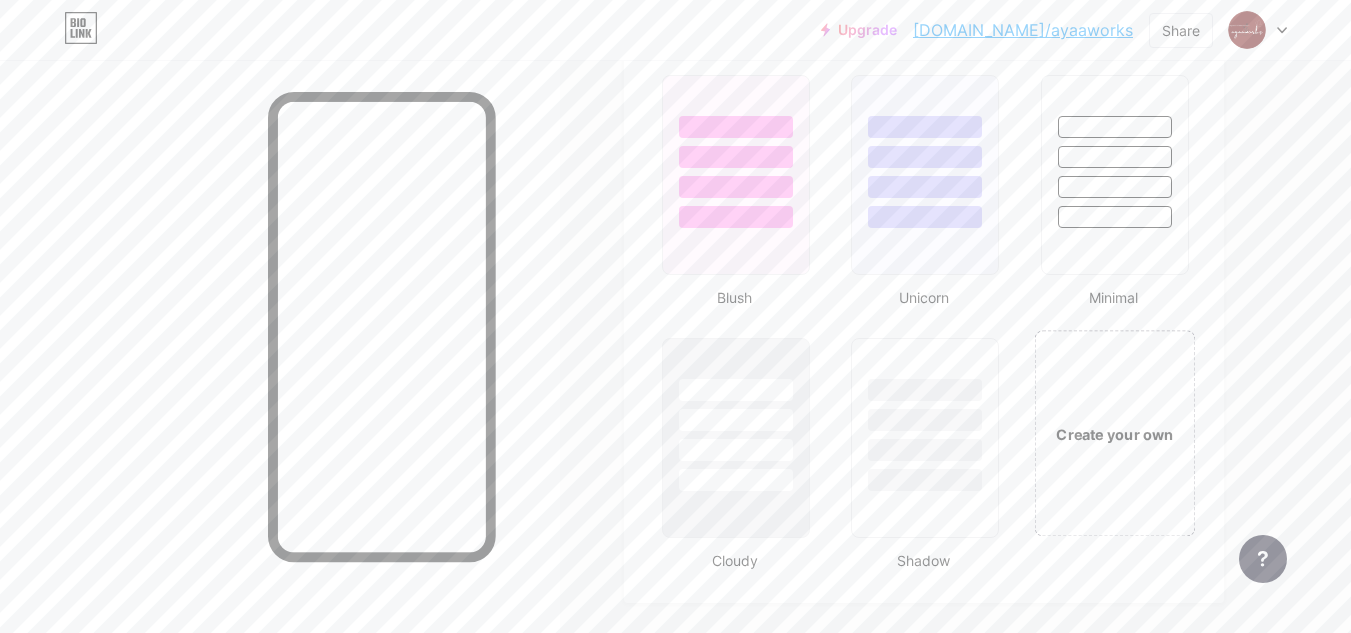 click on "Create your own" at bounding box center (1114, 433) 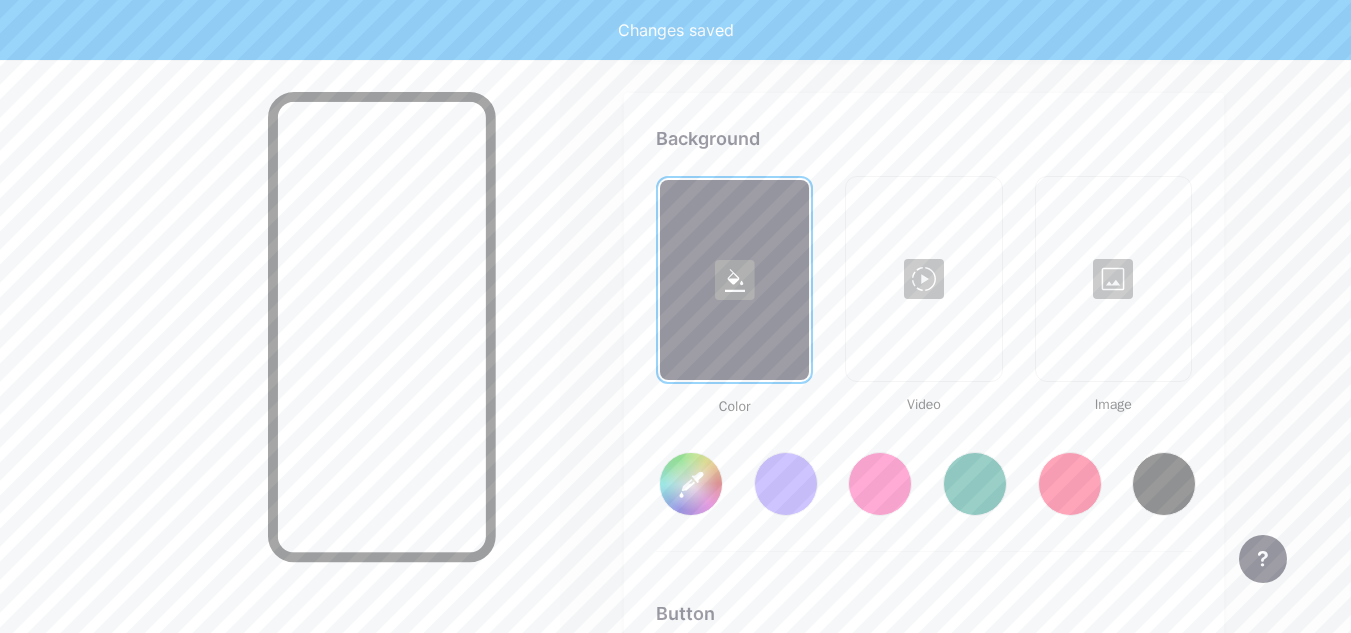 scroll, scrollTop: 2655, scrollLeft: 0, axis: vertical 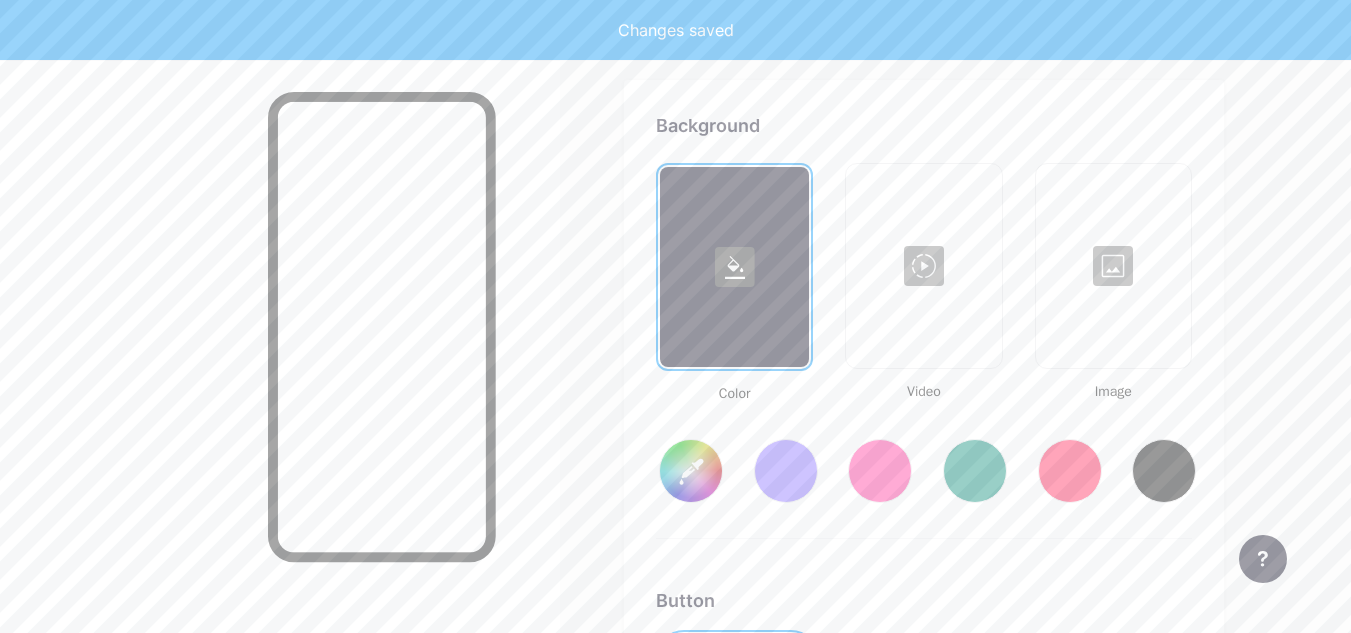 type on "#ffffff" 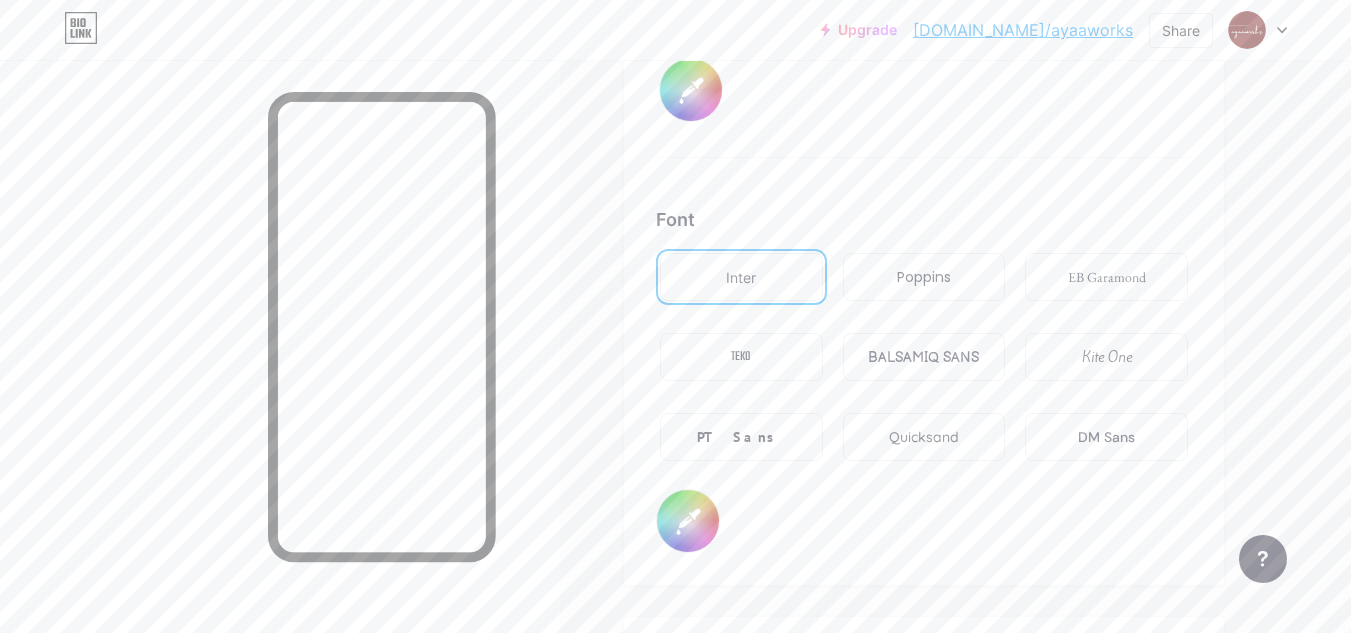 scroll, scrollTop: 3455, scrollLeft: 0, axis: vertical 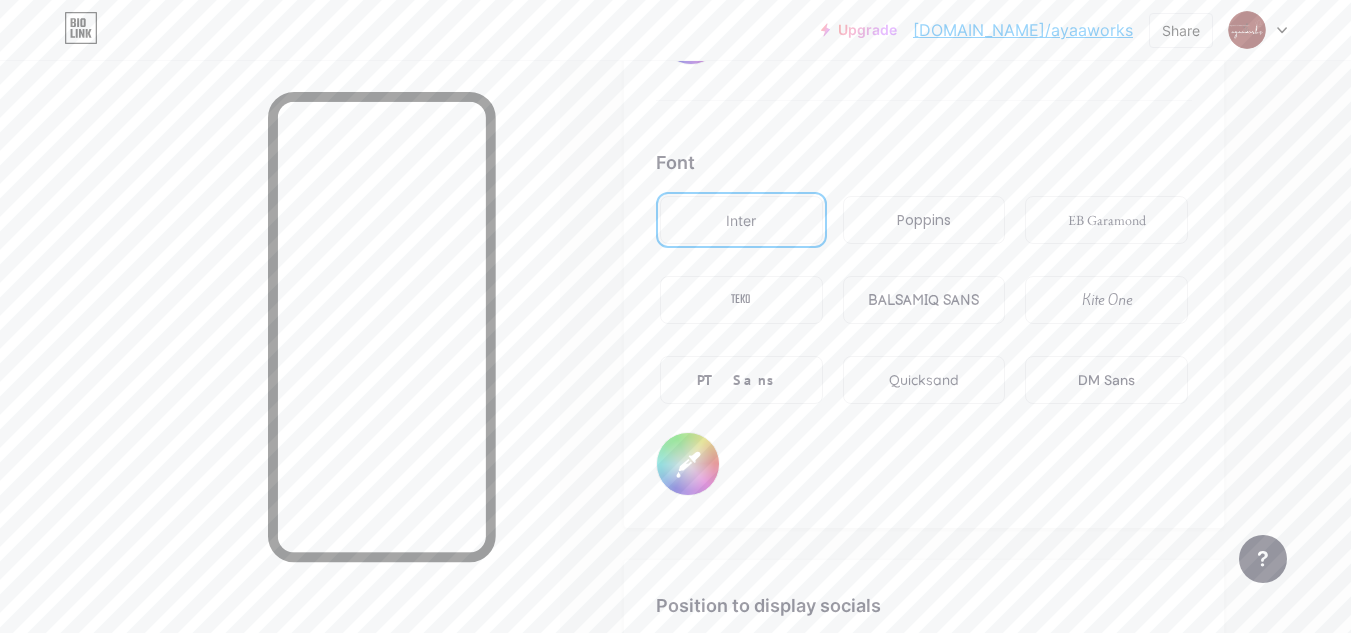 click on "BALSAMIQ SANS" at bounding box center (923, 300) 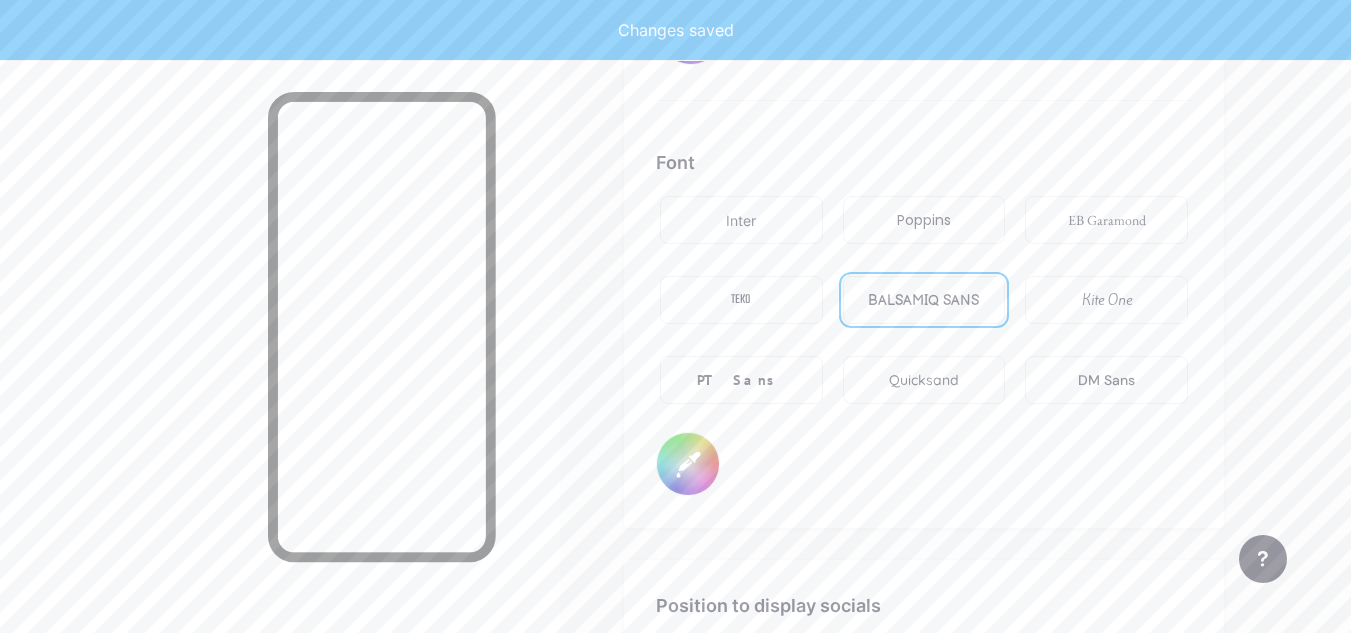 type on "#ffffff" 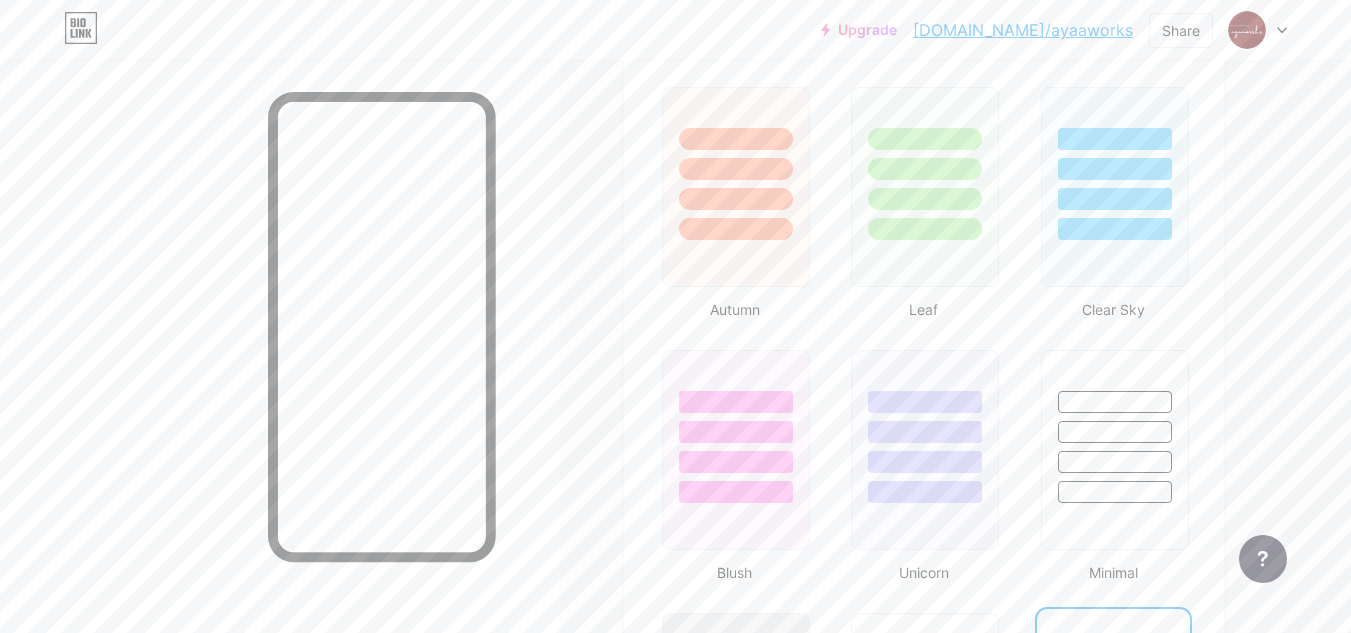 scroll, scrollTop: 1644, scrollLeft: 0, axis: vertical 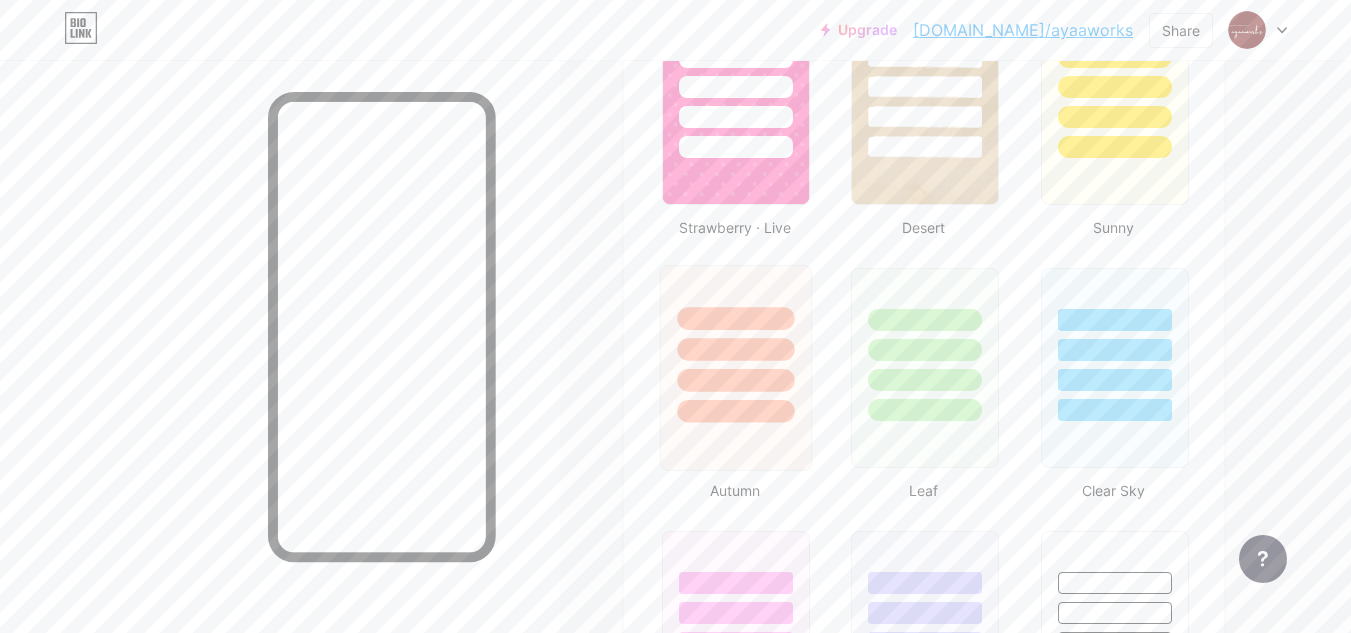click at bounding box center [735, 411] 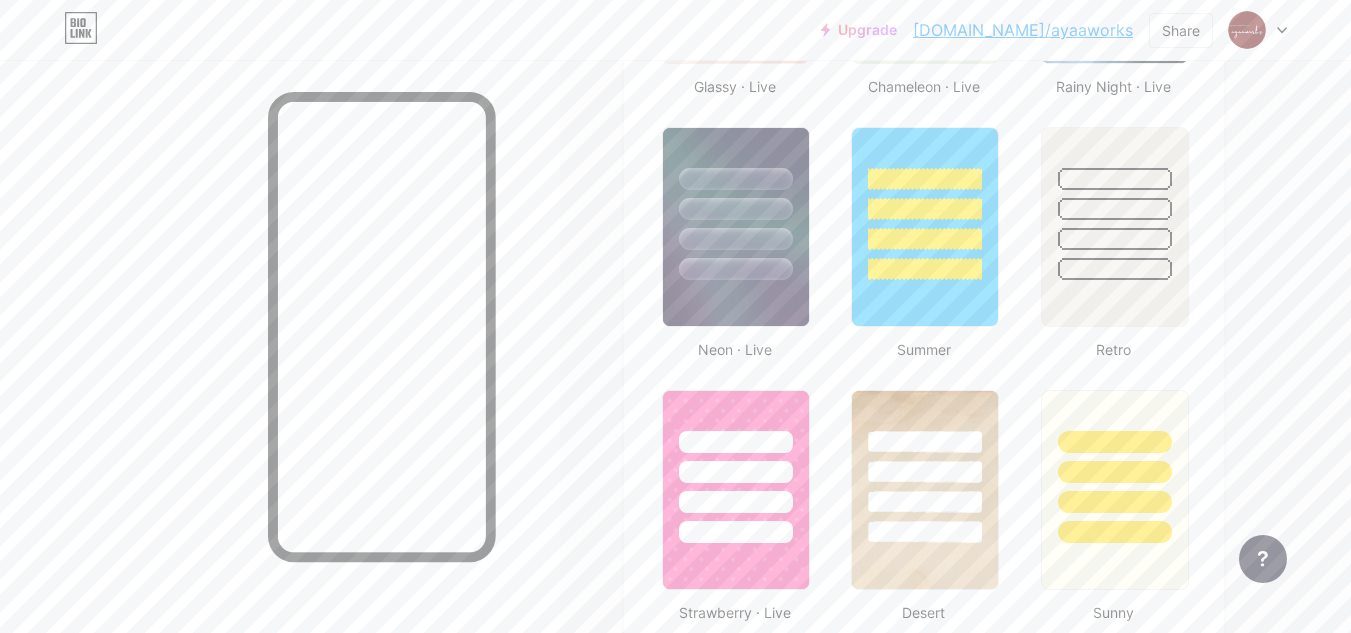 scroll, scrollTop: 1244, scrollLeft: 0, axis: vertical 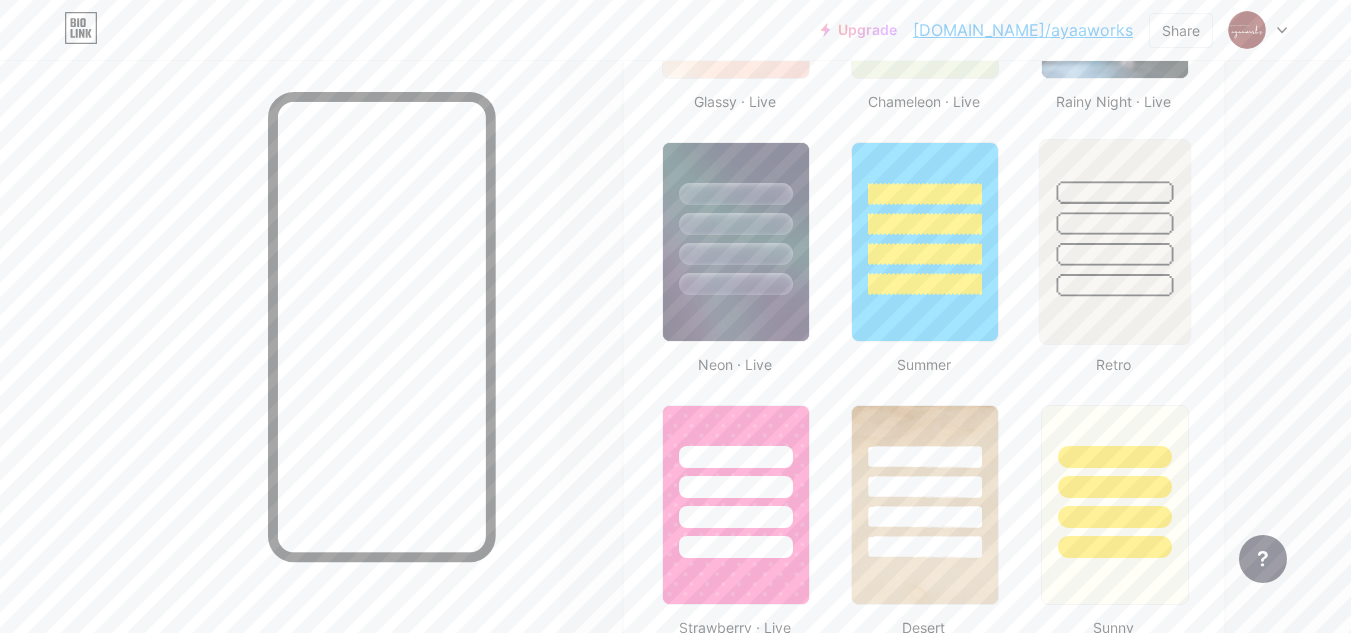 click at bounding box center (1114, 242) 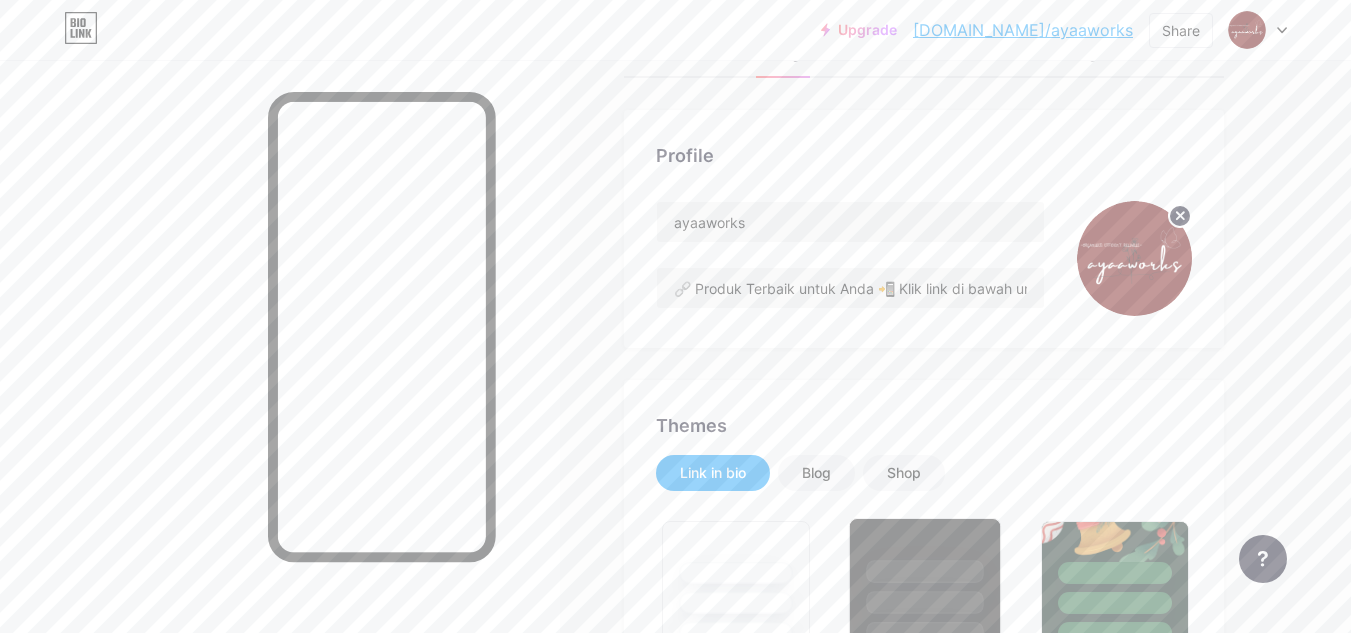 scroll, scrollTop: 0, scrollLeft: 0, axis: both 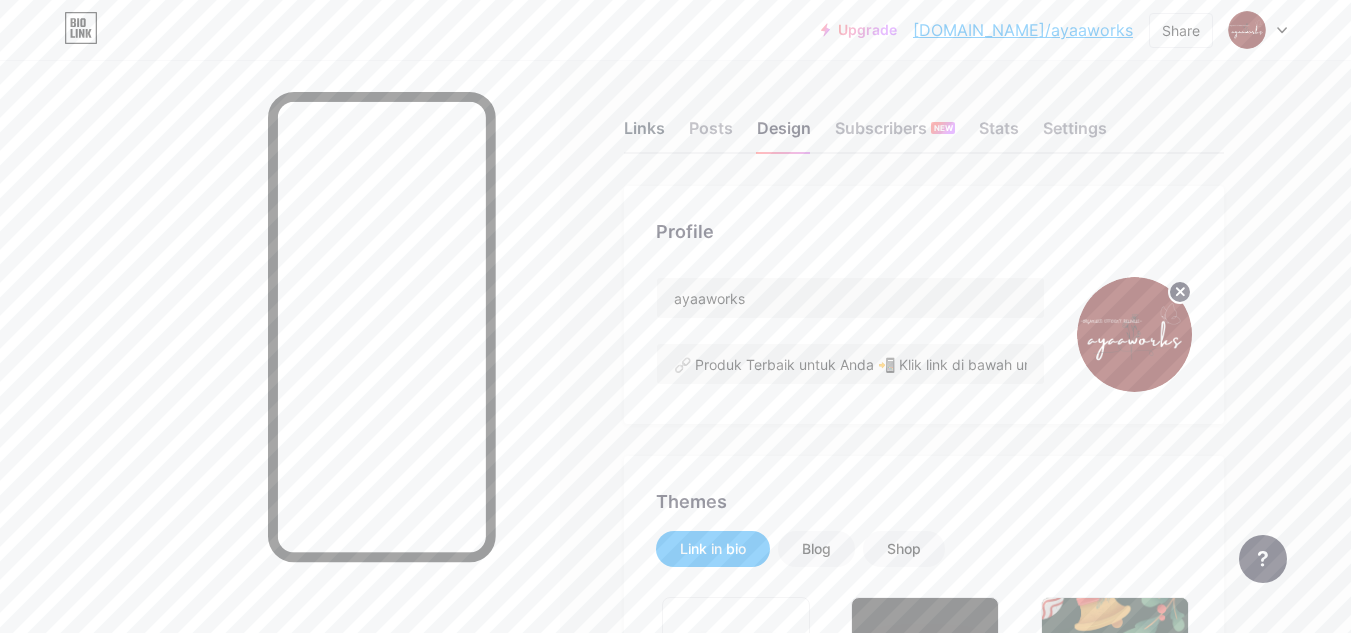 click on "Links" at bounding box center (644, 134) 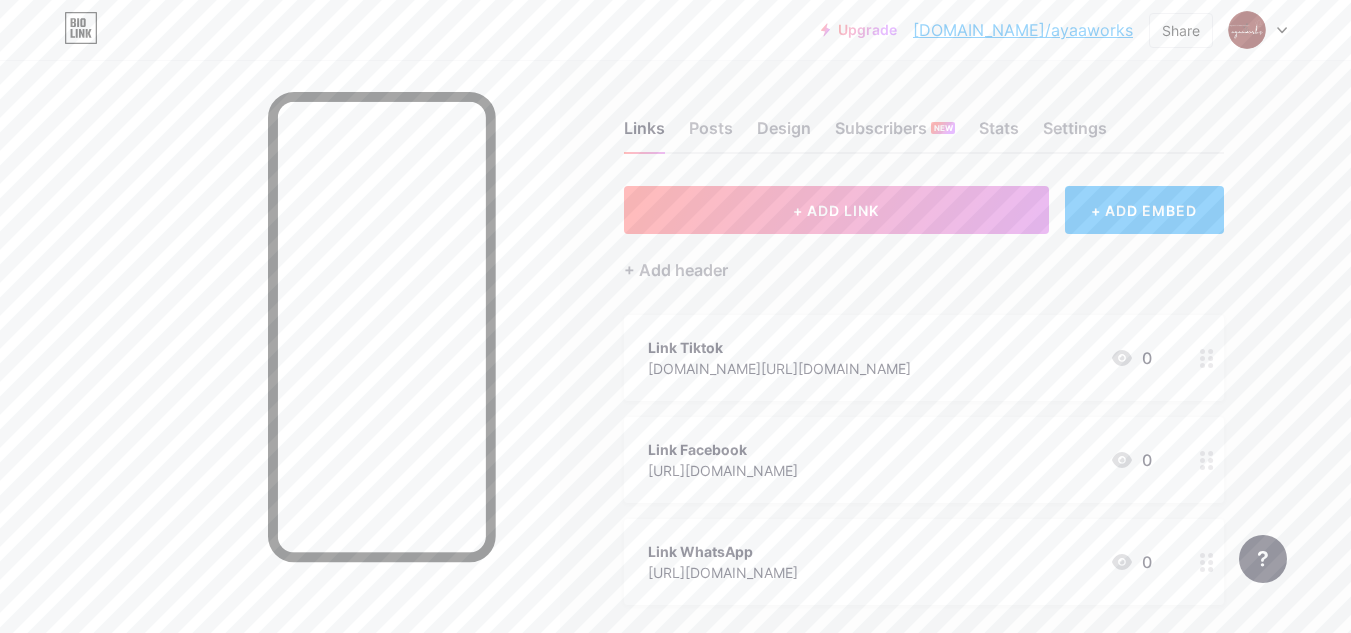 click at bounding box center (1258, 30) 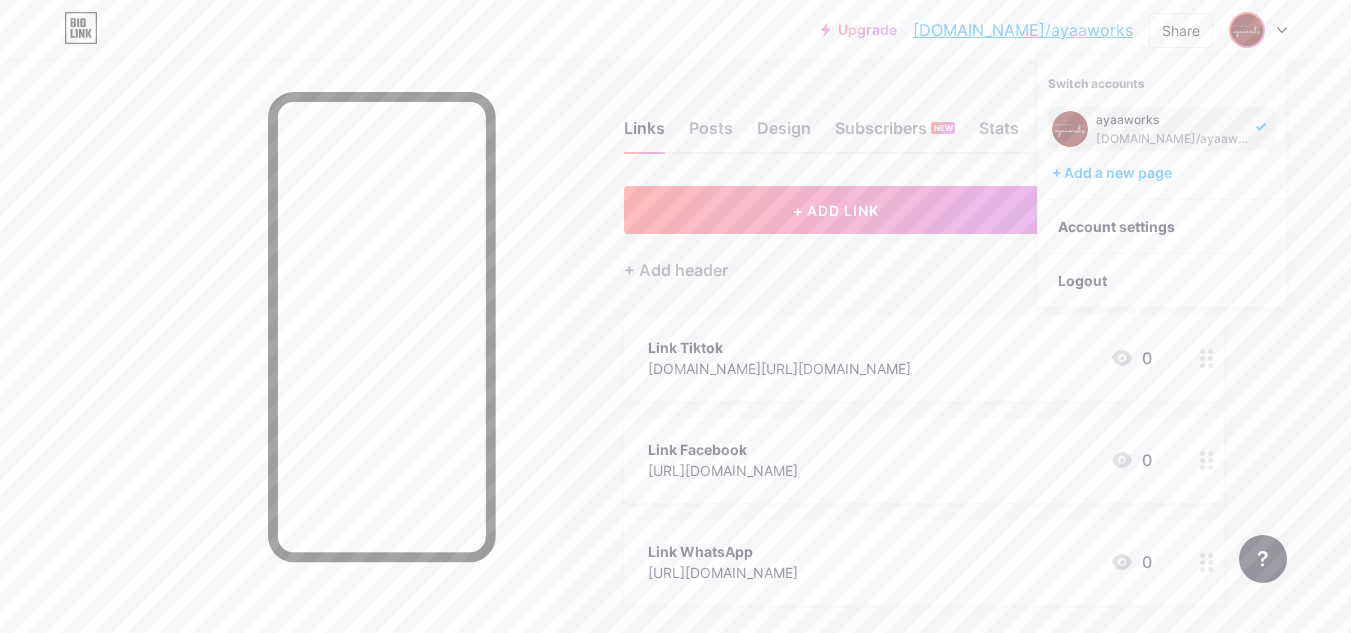 click on "ayaaworks" at bounding box center [1173, 120] 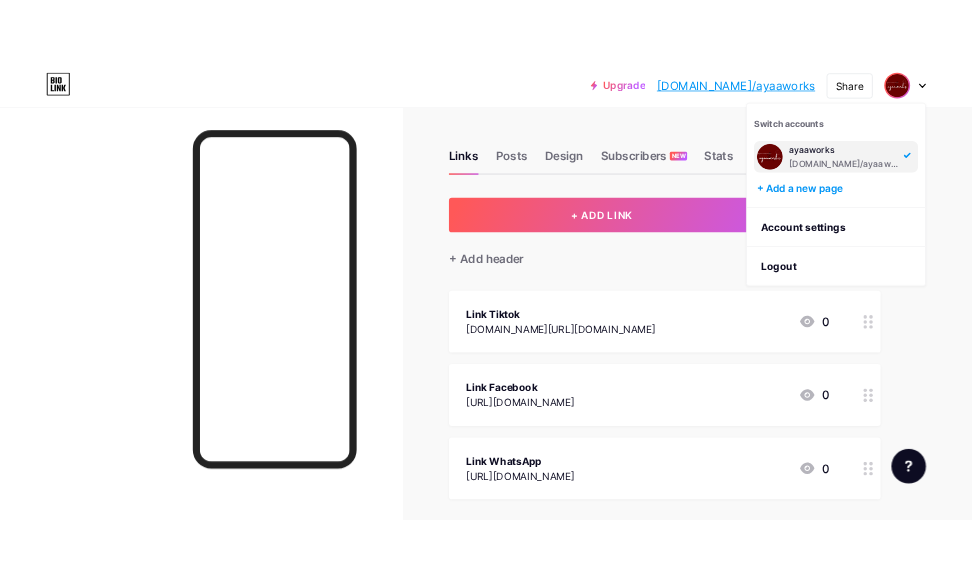 scroll, scrollTop: 0, scrollLeft: 0, axis: both 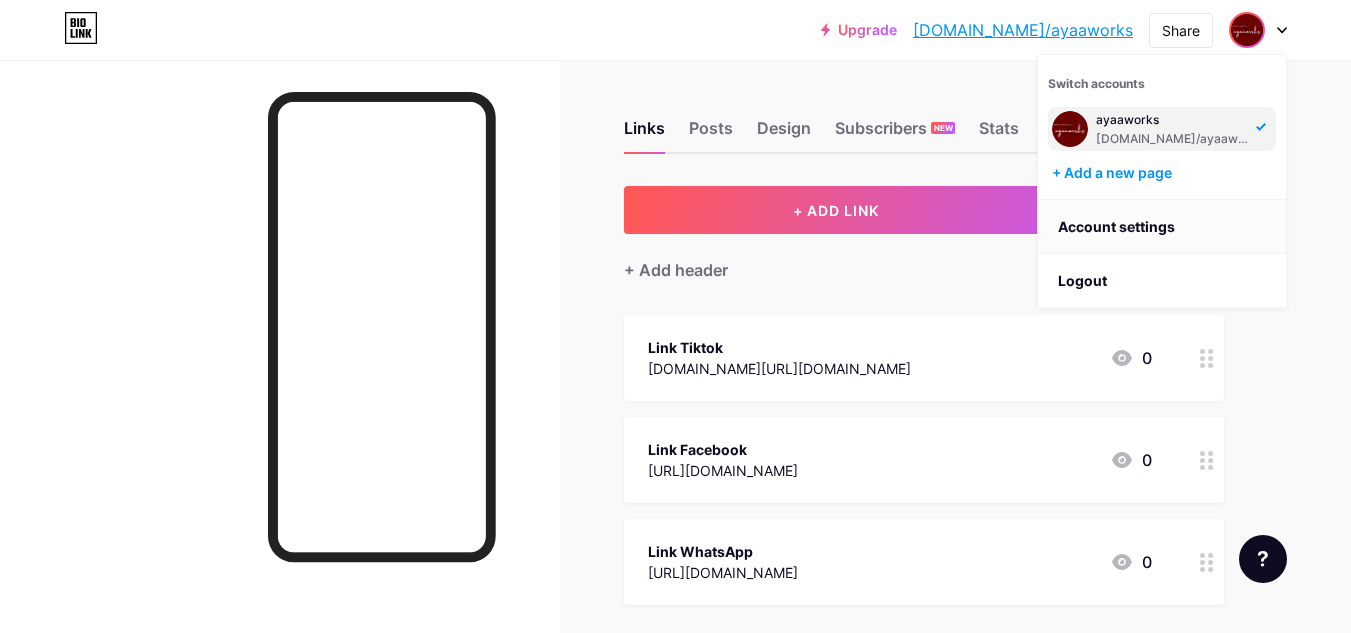 click on "Account settings" at bounding box center [1162, 227] 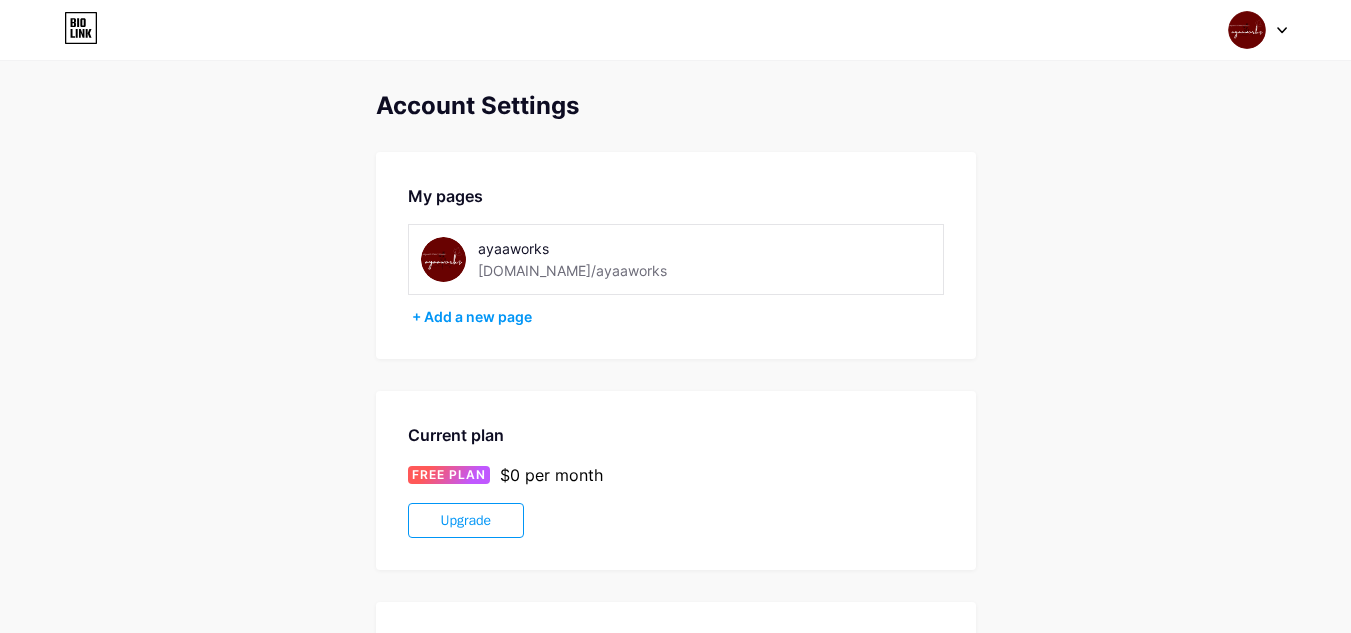 click at bounding box center (1258, 30) 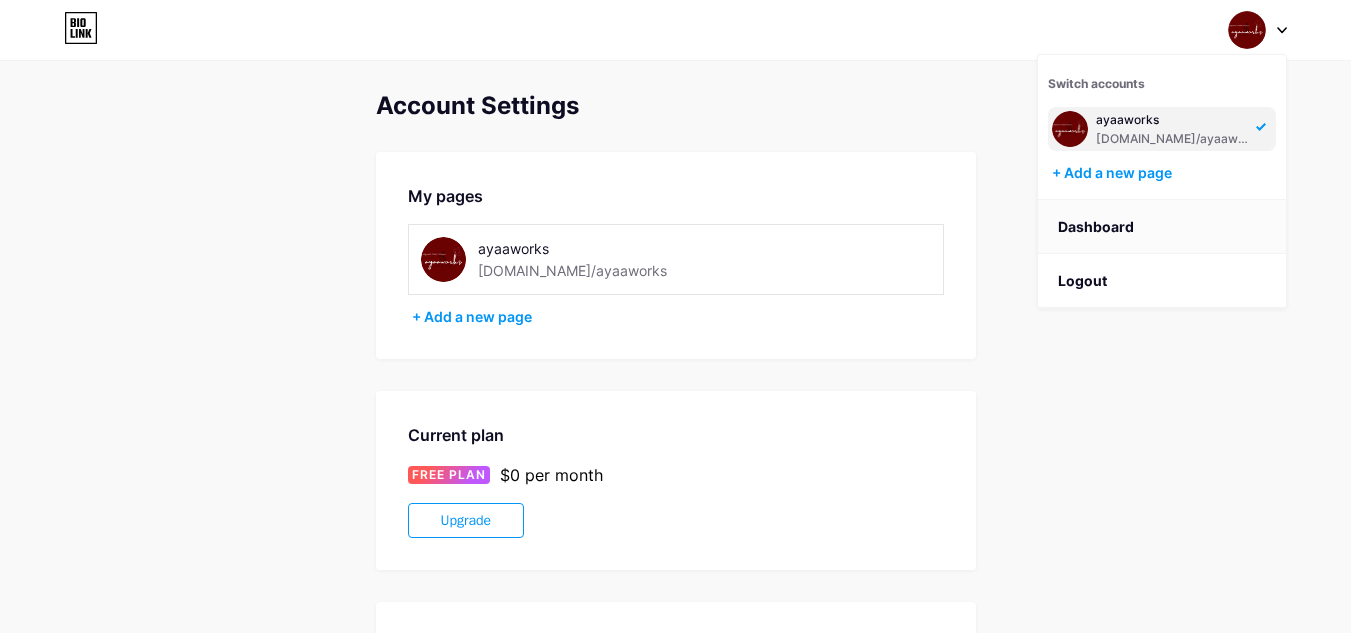 click on "Dashboard" at bounding box center [1162, 227] 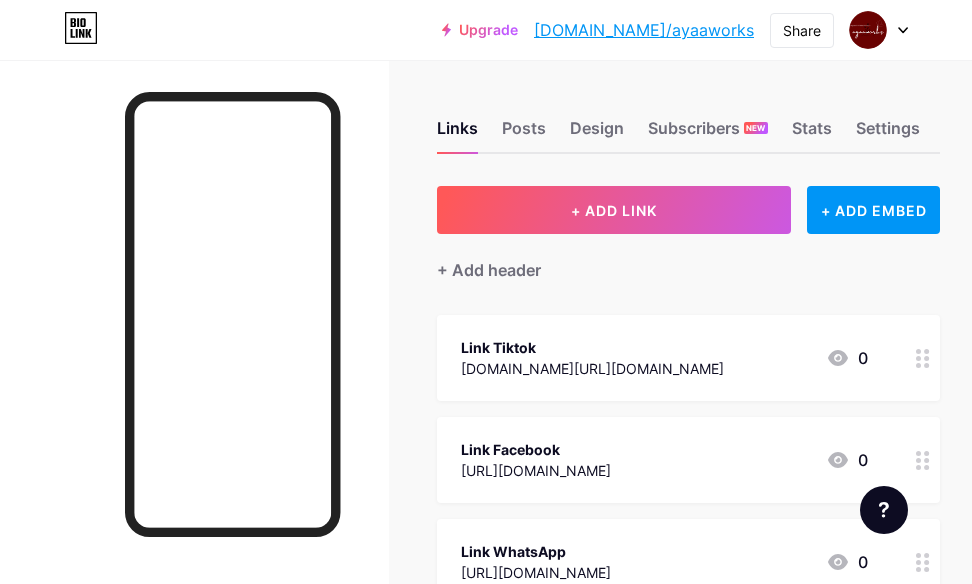 click on "+ ADD LINK     + ADD EMBED
+ Add header
Link Tiktok
tiktok.com/@hi.ayaaworks
0
Link Facebook
https://www.facebook.com/ayaaworks
0
Link WhatsApp
https://wasap.my/601135998507/WaszaSayaBerminat
0
SOCIALS     + Add socials" at bounding box center [688, 462] 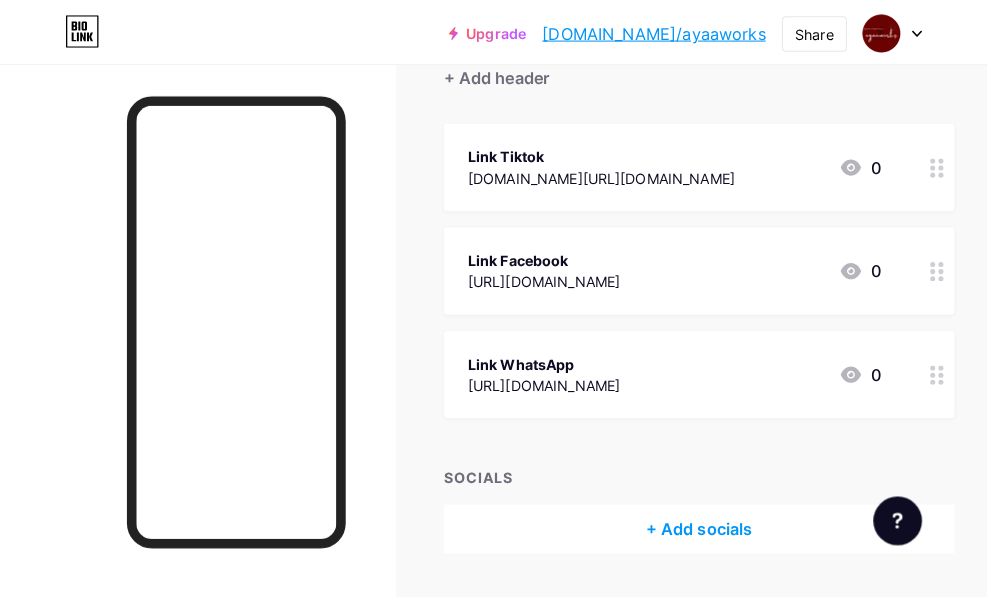 scroll, scrollTop: 200, scrollLeft: 0, axis: vertical 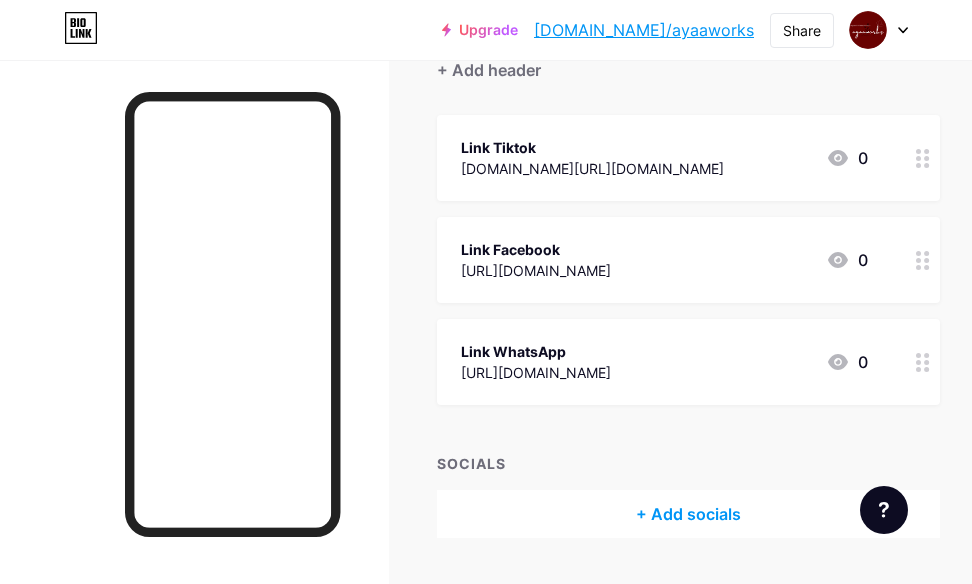 click on "+ Add socials" at bounding box center [688, 514] 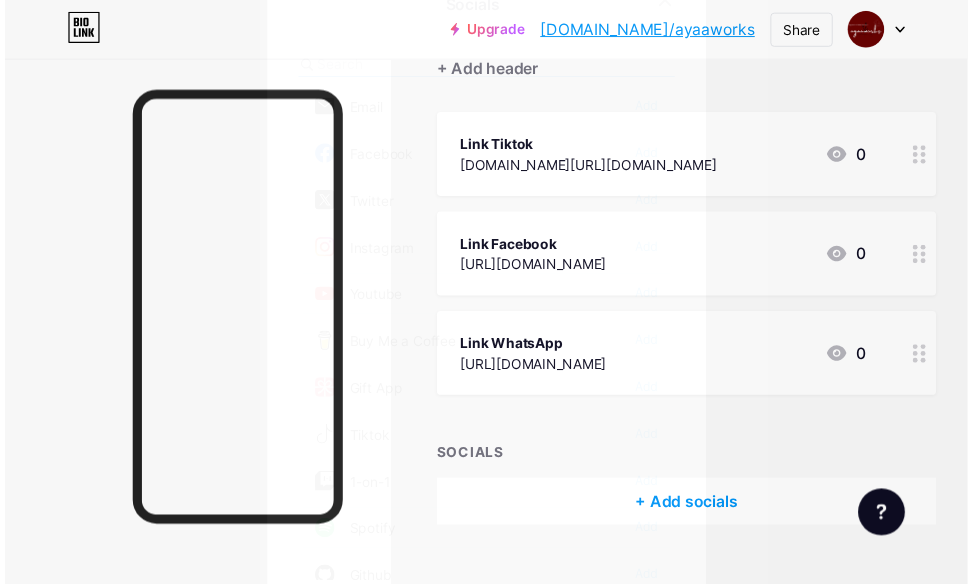 scroll, scrollTop: 0, scrollLeft: 0, axis: both 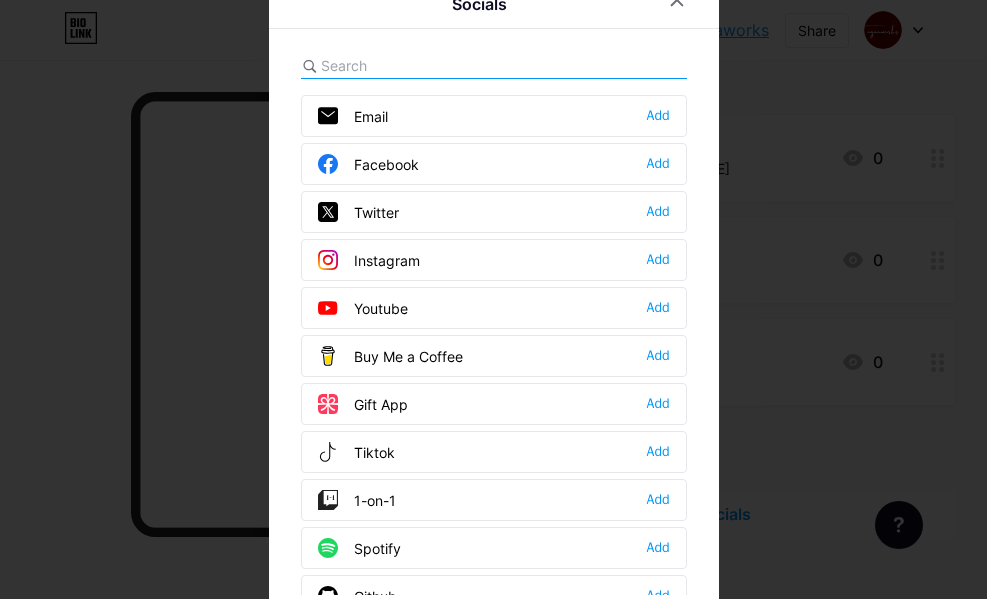 click at bounding box center [493, 299] 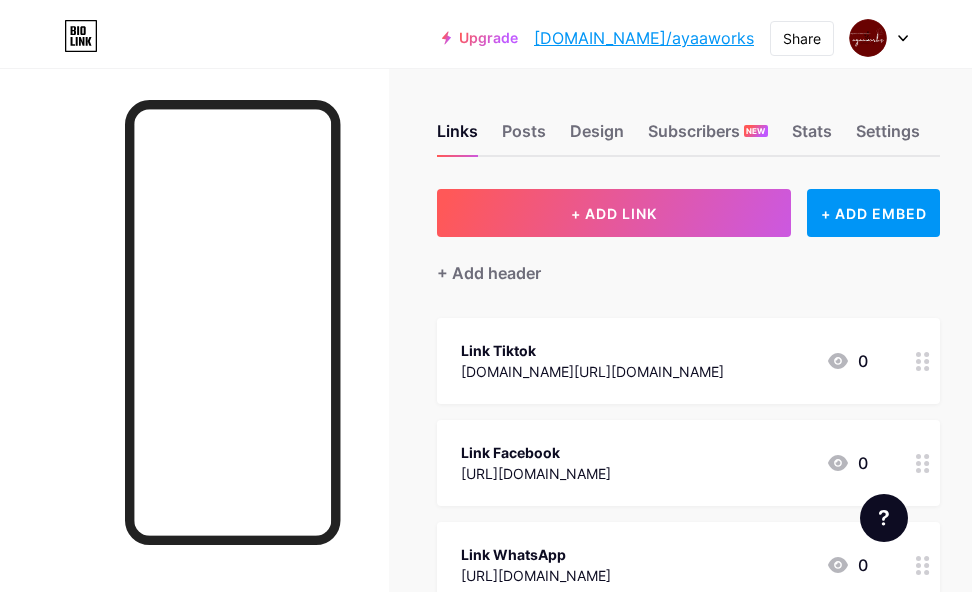 scroll, scrollTop: 0, scrollLeft: 0, axis: both 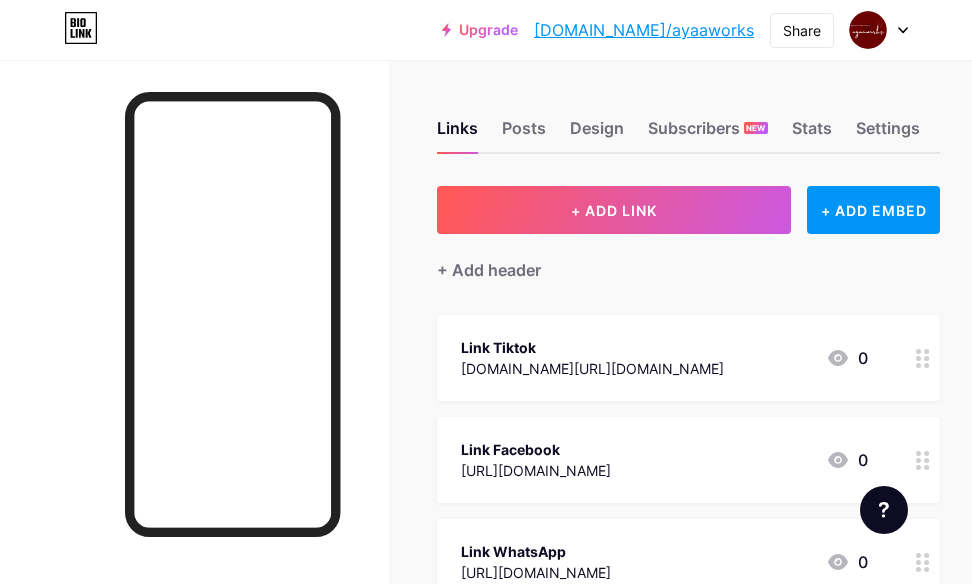 click on "Links
Posts
Design
Subscribers
NEW
Stats
Settings       + ADD LINK     + ADD EMBED
+ Add header
Link Tiktok
tiktok.com/@hi.ayaaworks
0
Link Facebook
https://www.facebook.com/ayaaworks
0
Link WhatsApp
https://wasap.my/601135998507/WaszaSayaBerminat
0
SOCIALS     + Add socials                       Feature requests             Help center         Contact support" at bounding box center (486, 449) 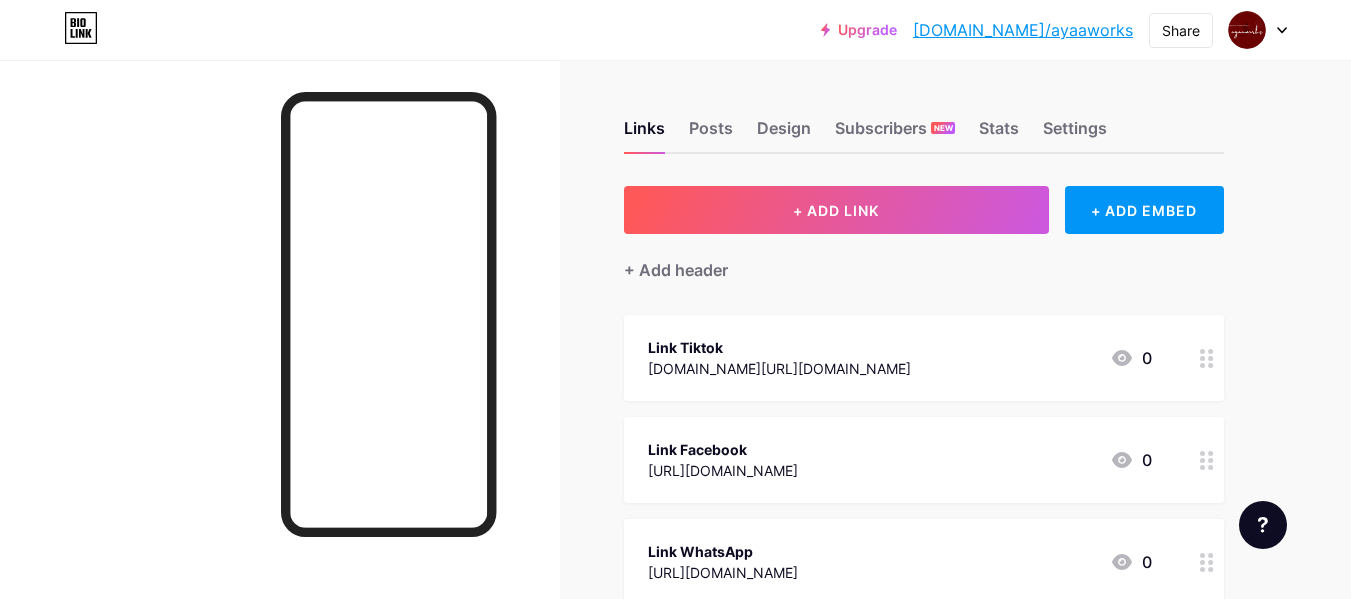 click 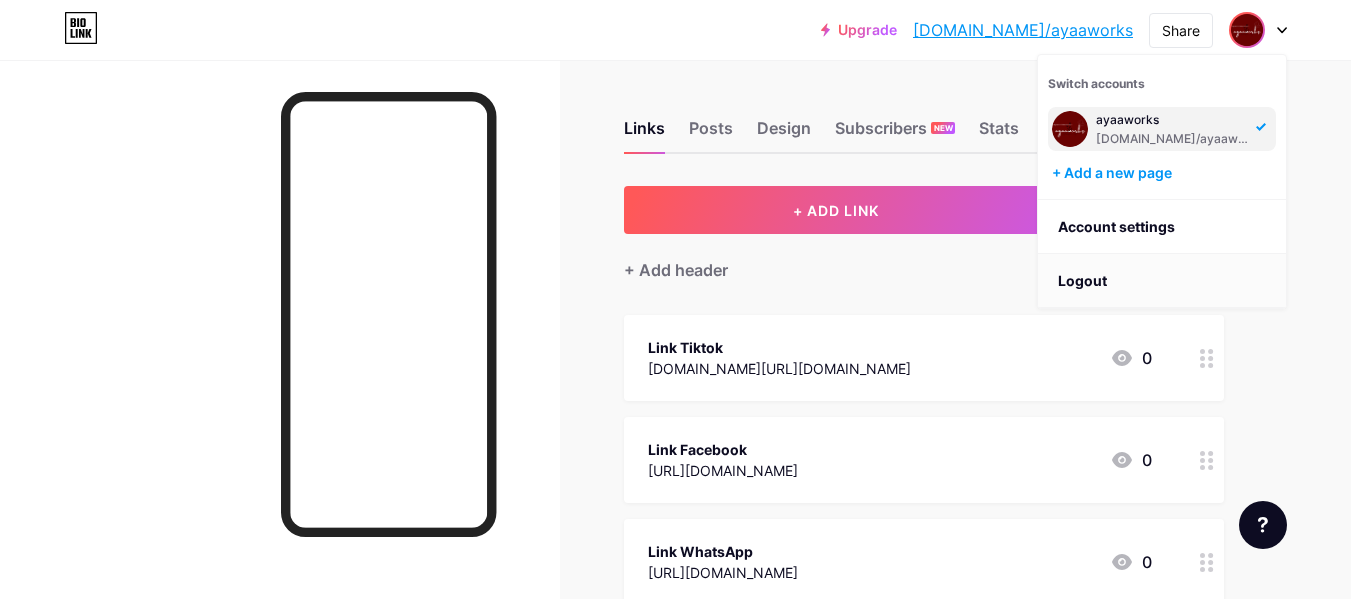 click on "Logout" at bounding box center (1162, 281) 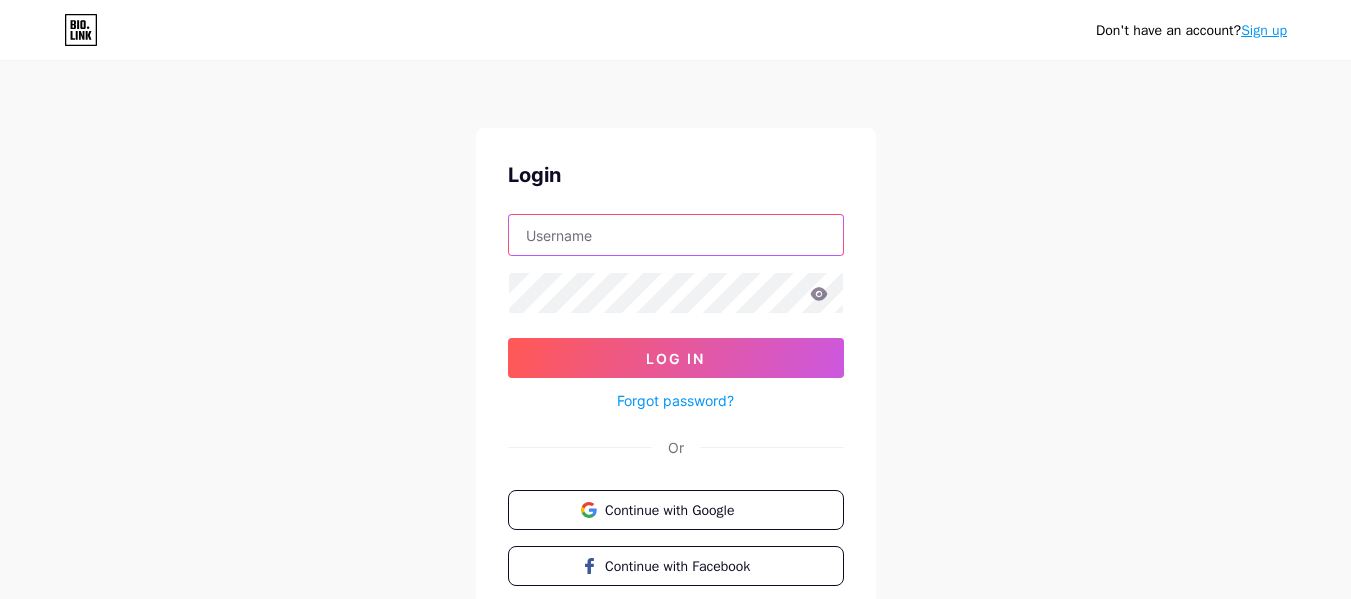 type on "[EMAIL_ADDRESS][DOMAIN_NAME]" 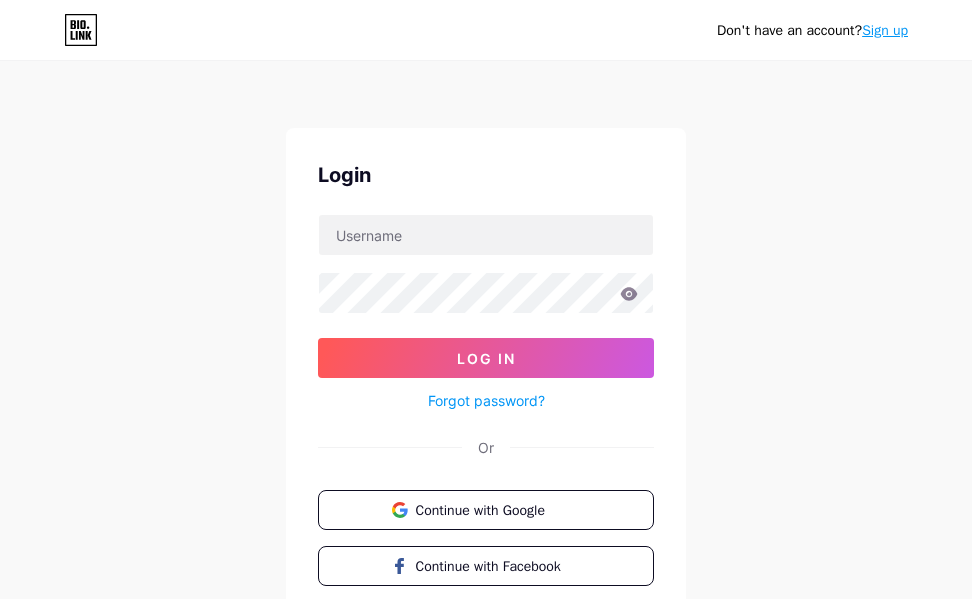 scroll, scrollTop: 0, scrollLeft: 0, axis: both 